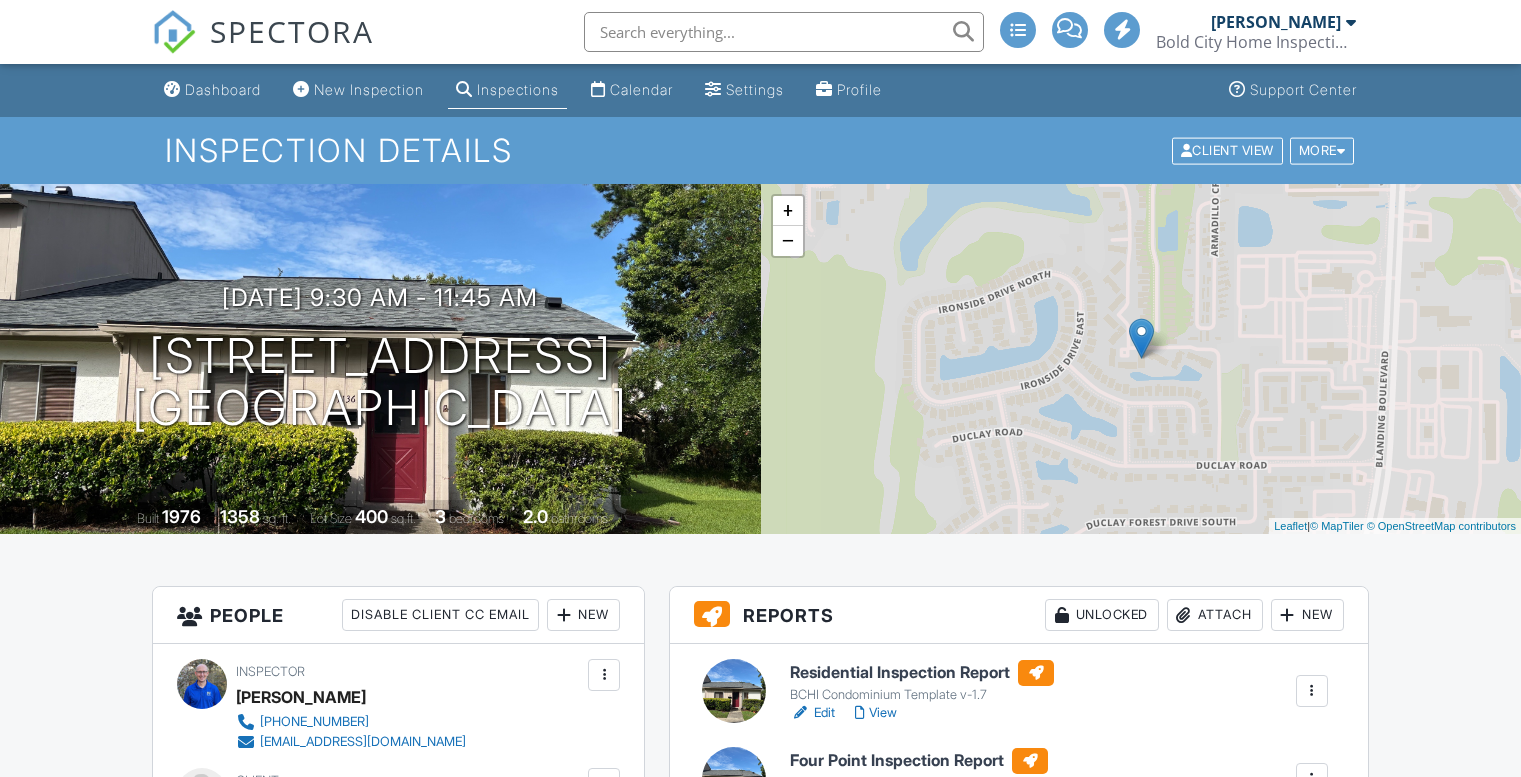 scroll, scrollTop: 0, scrollLeft: 0, axis: both 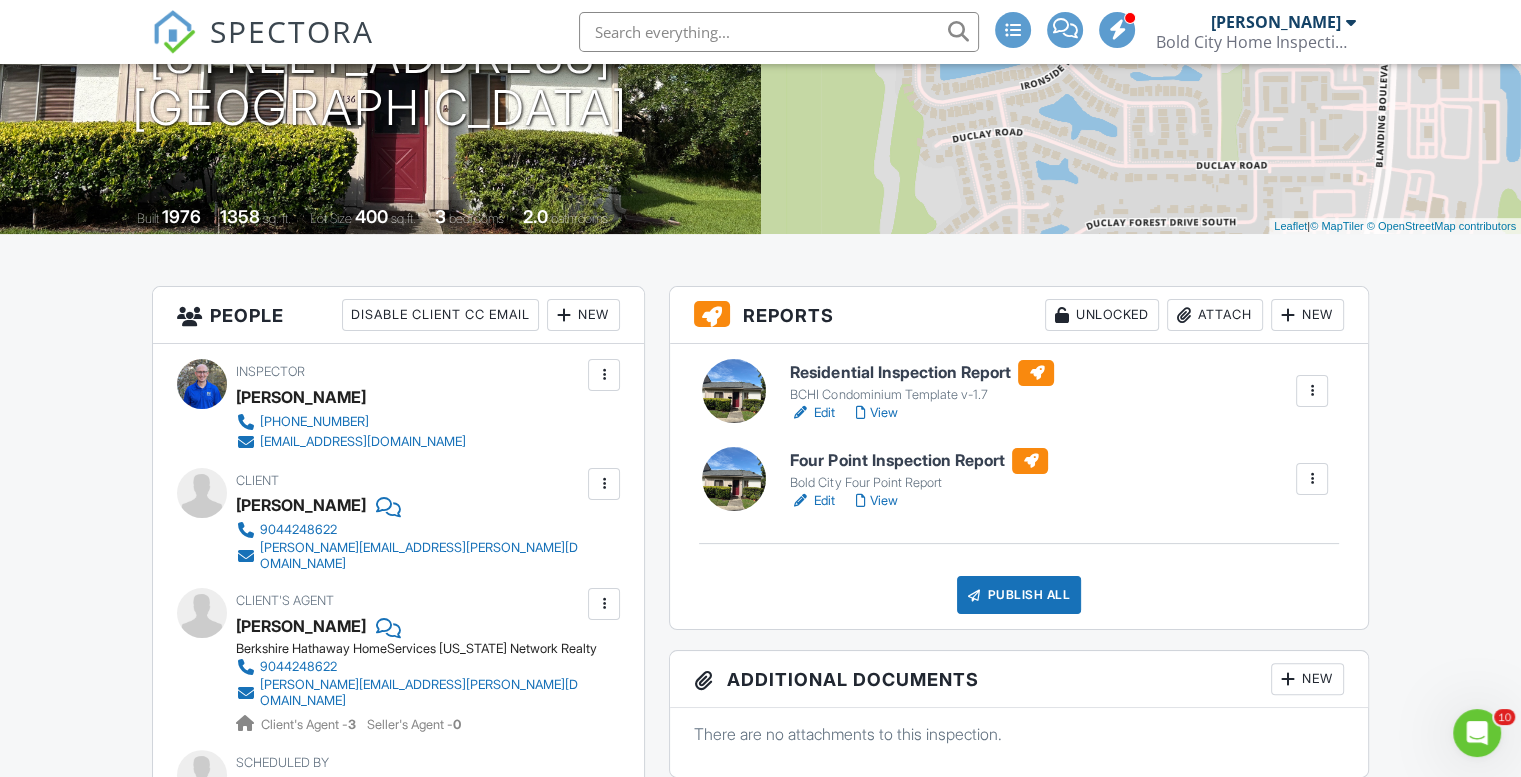 click on "View" at bounding box center (876, 413) 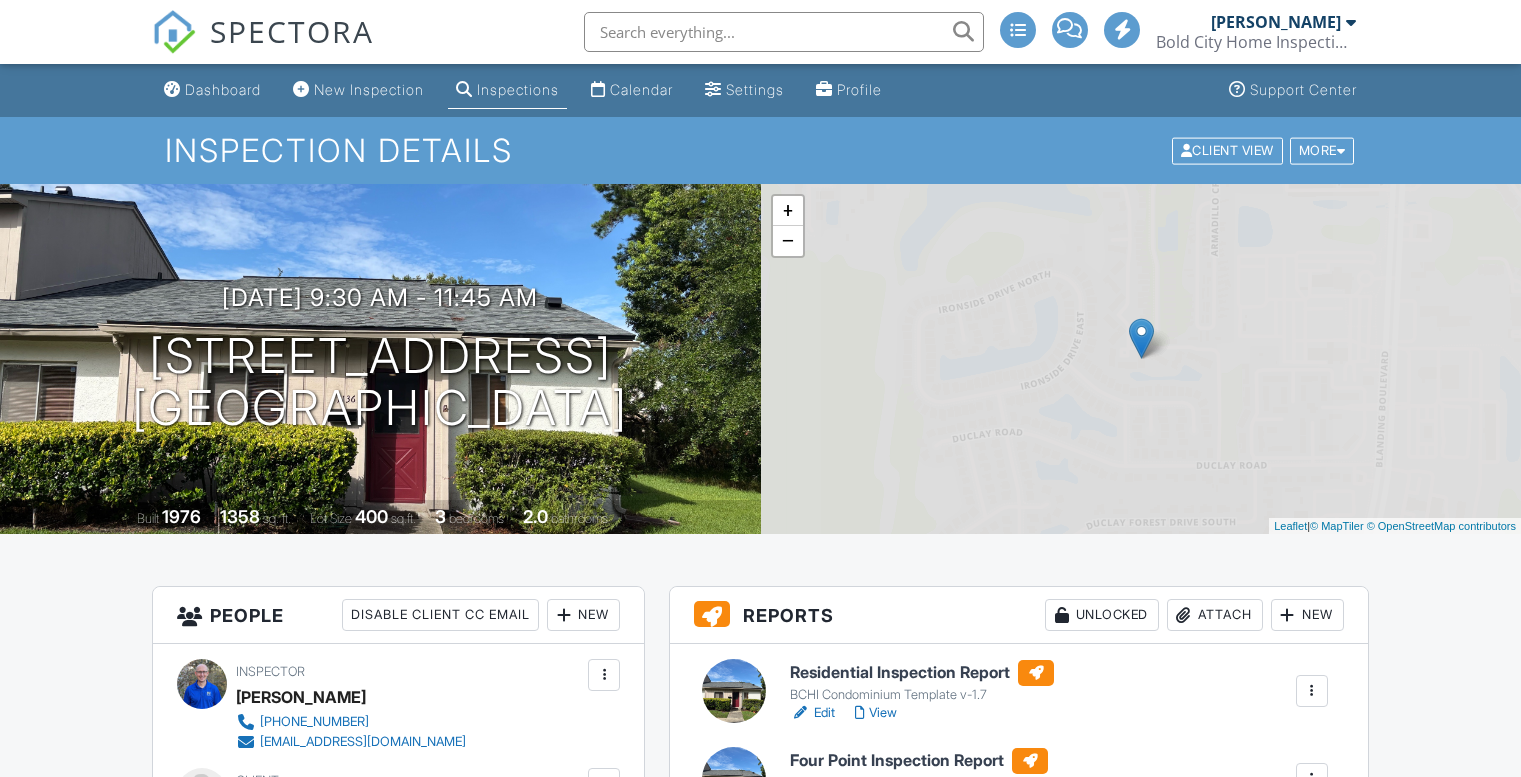 click on "Edit" at bounding box center (812, 801) 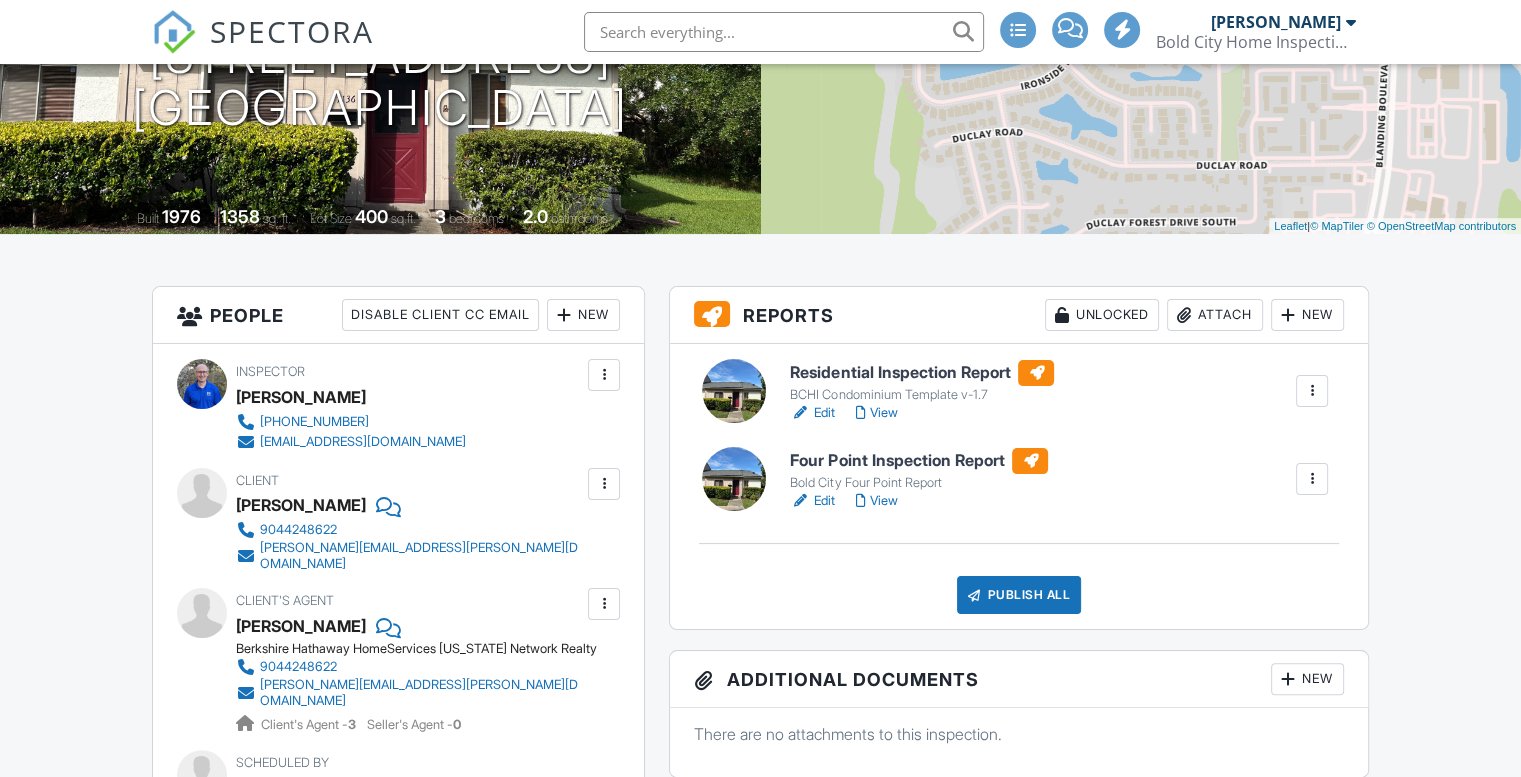 scroll, scrollTop: 300, scrollLeft: 0, axis: vertical 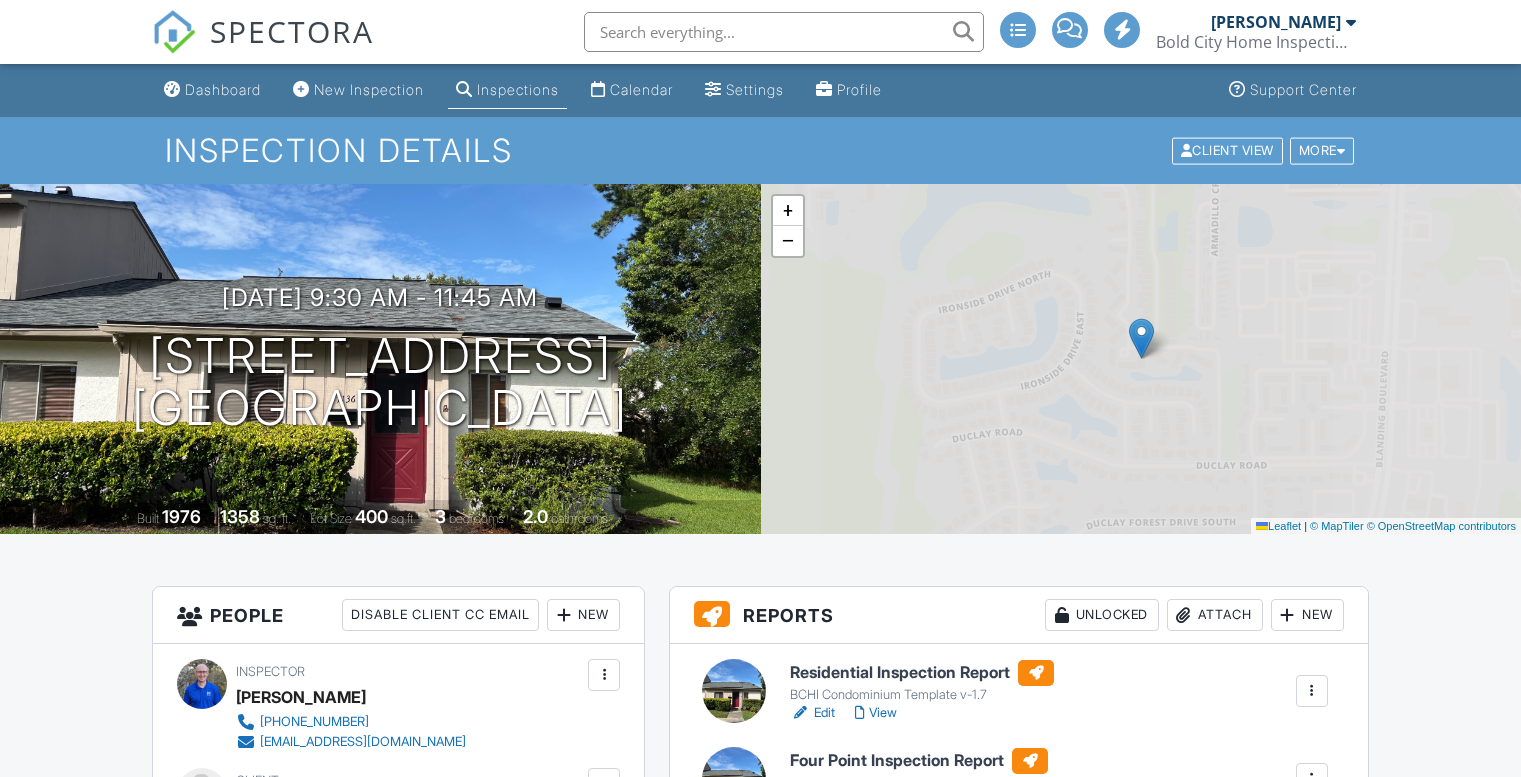 drag, startPoint x: 0, startPoint y: 0, endPoint x: 987, endPoint y: 599, distance: 1154.5432 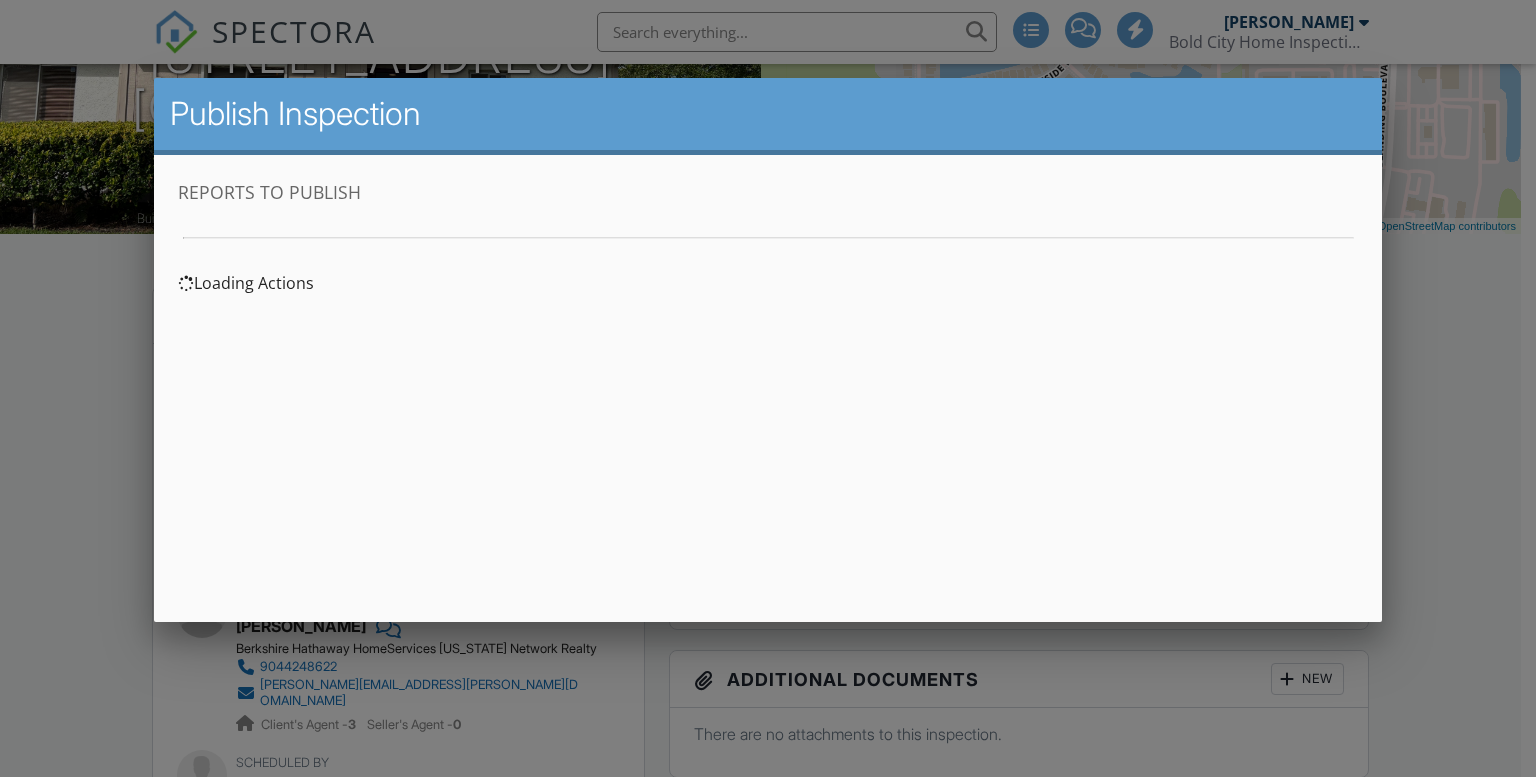 scroll, scrollTop: 0, scrollLeft: 0, axis: both 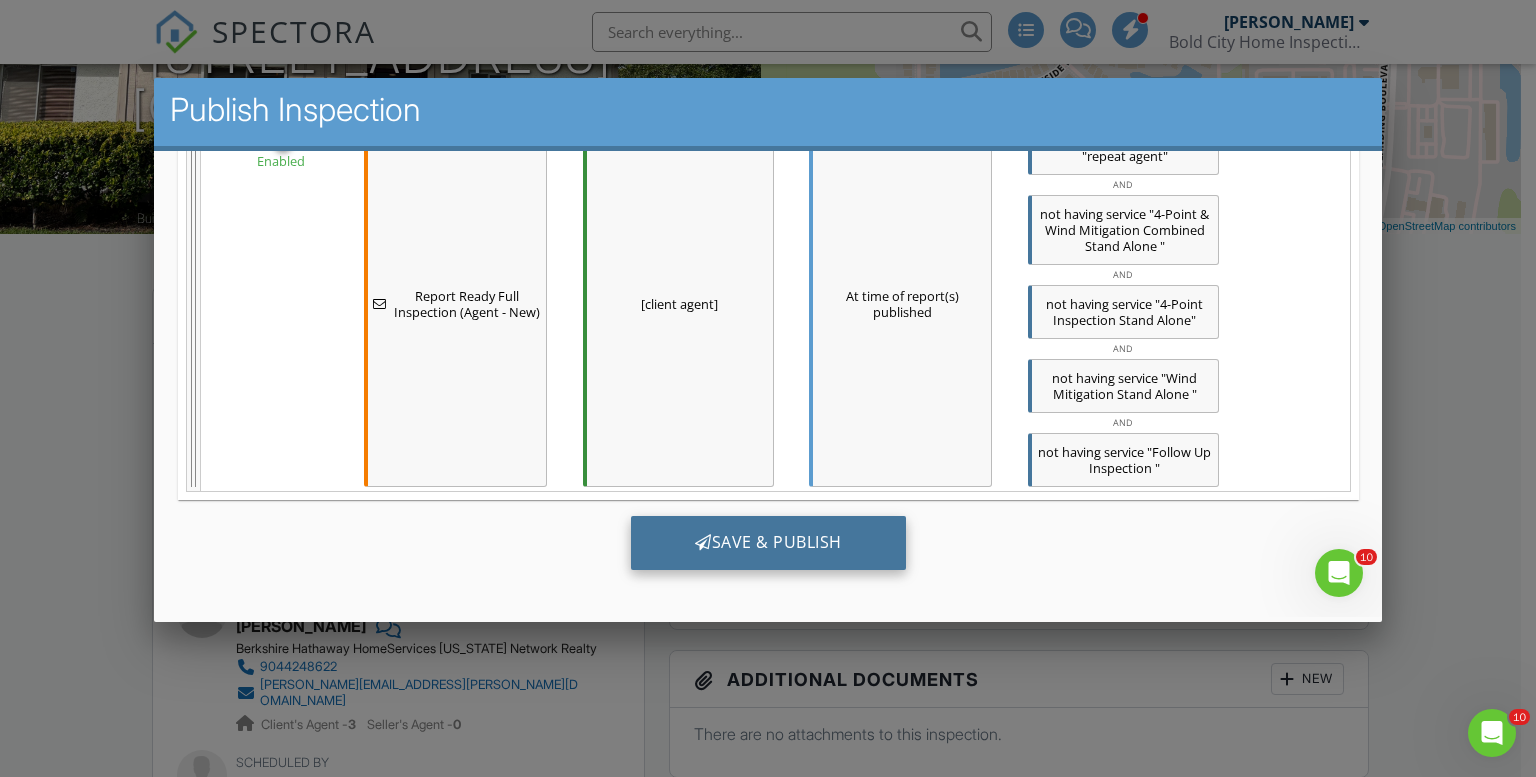click on "Save & Publish" at bounding box center [767, 542] 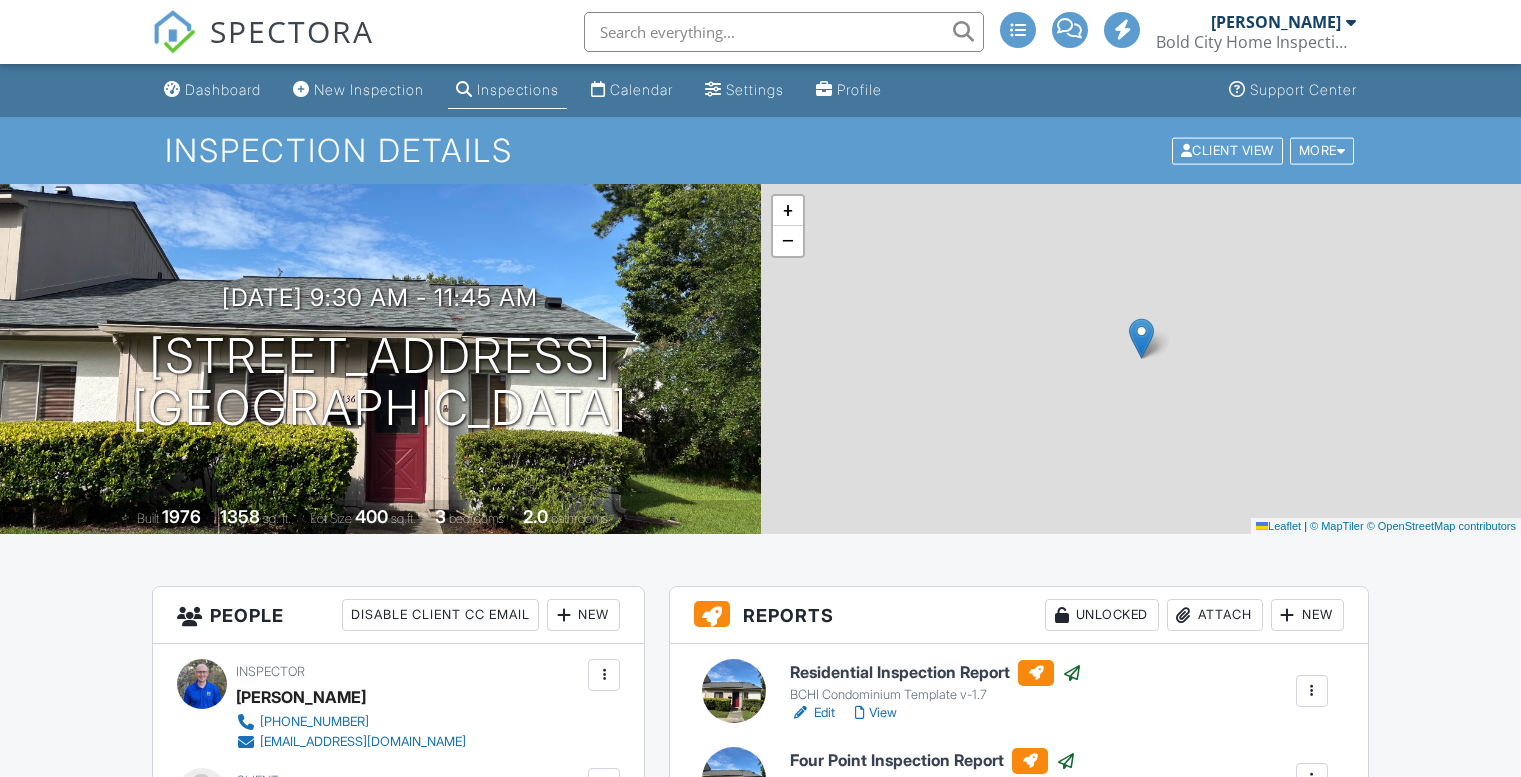scroll, scrollTop: 0, scrollLeft: 0, axis: both 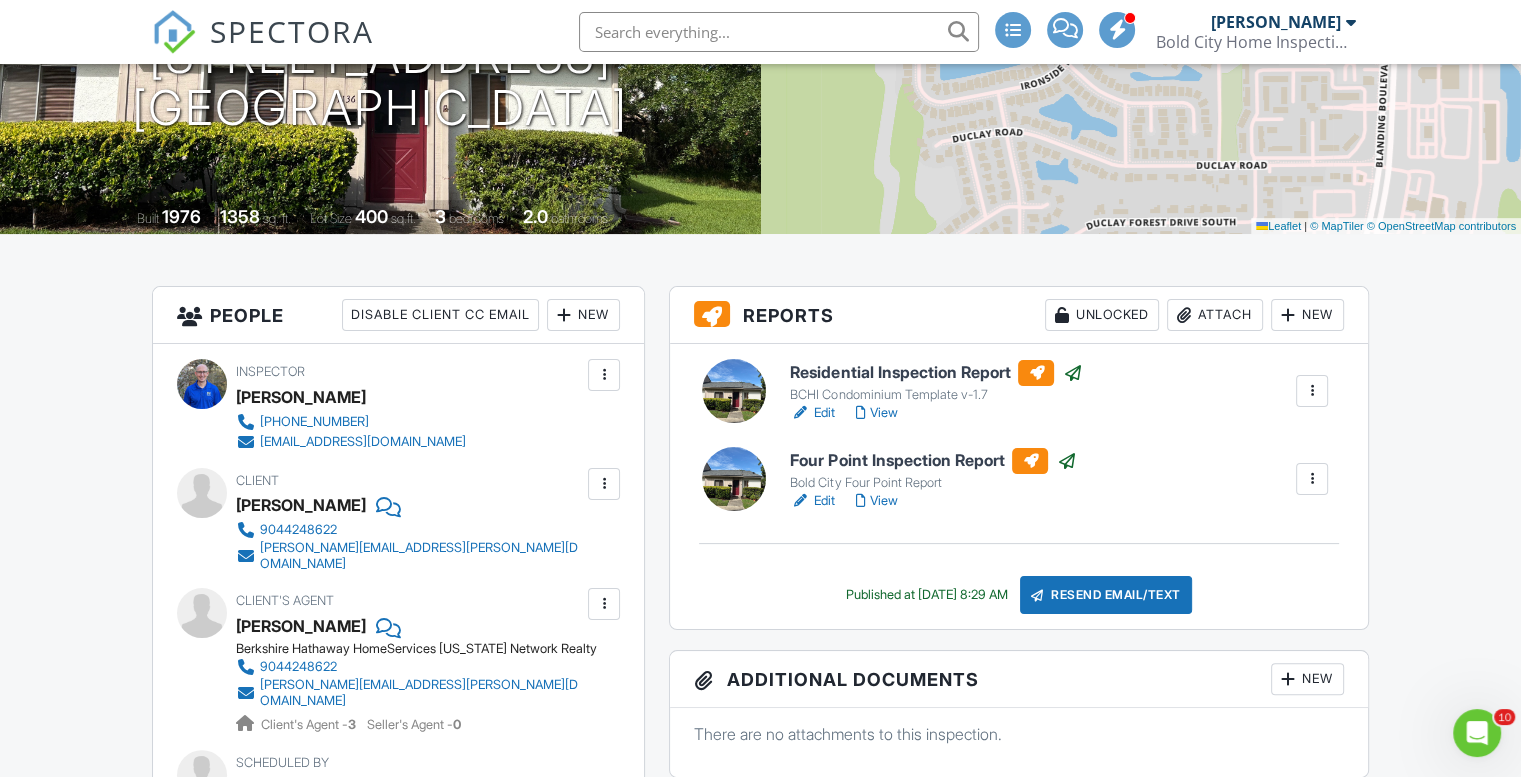 click on "Dashboard
New Inspection
Inspections
Calendar
Settings
Profile
Support Center
Inspection Details
Client View
More
Property Details
Reschedule
Reorder / Copy
Share
Cancel
Delete
Print Order
Convert to V9
07/10/2025  9:30 am
- 11:45 am
7136 Cypress Cove Rd
Jacksonville, FL 32244
Built
1976
1358
sq. ft.
Lot Size
400
sq.ft.
3
bedrooms
2.0
bathrooms
+ −  Leaflet   |   © MapTiler   © OpenStreetMap contributors
All emails and texts are disabled for this inspection!
All emails and texts have been disabled for this inspection. This may have happened due to someone manually disabling them or this inspection being unconfirmed when it was scheduled. To re-enable emails and texts for this inspection, click the button below." at bounding box center (760, 2175) 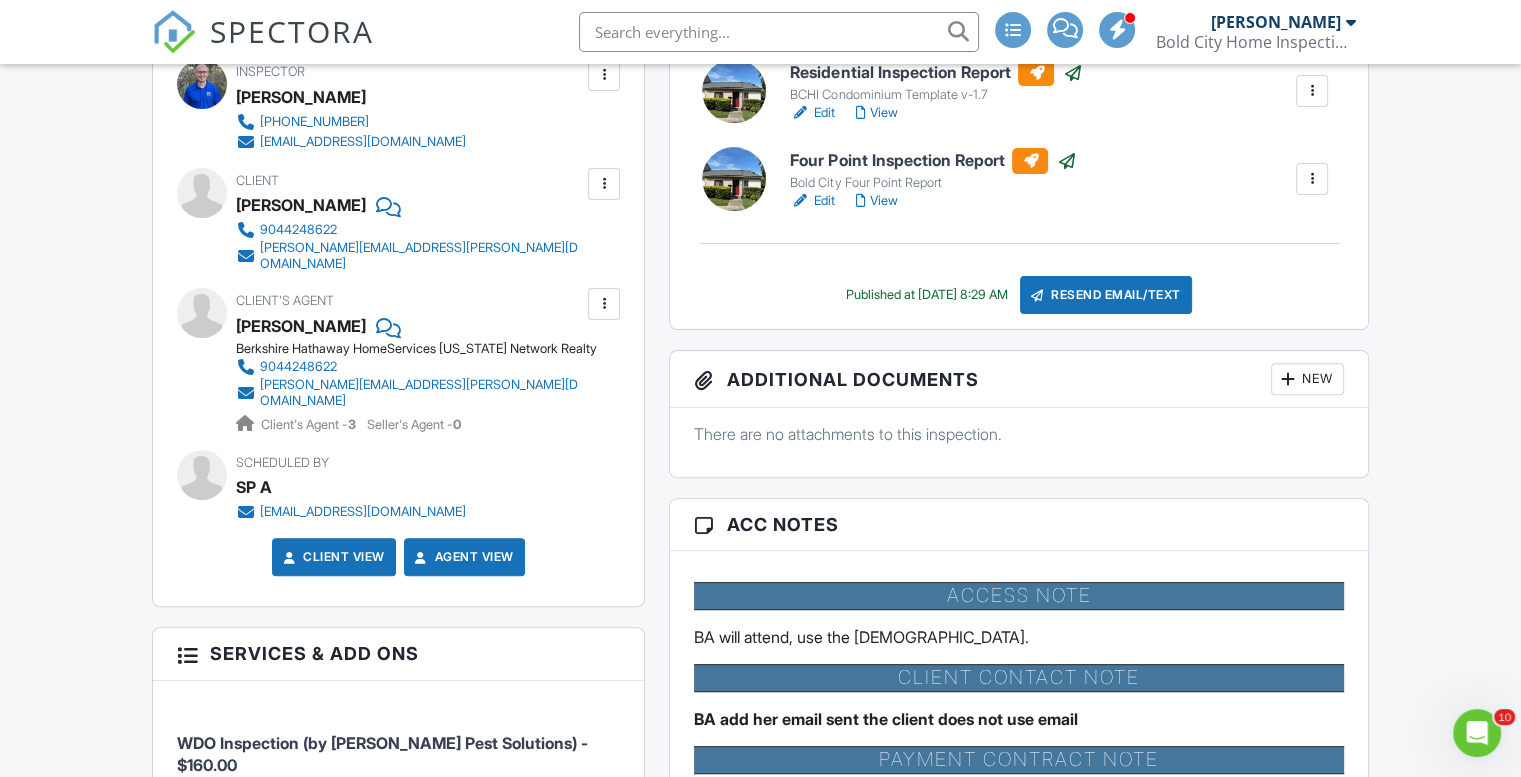 scroll, scrollTop: 900, scrollLeft: 0, axis: vertical 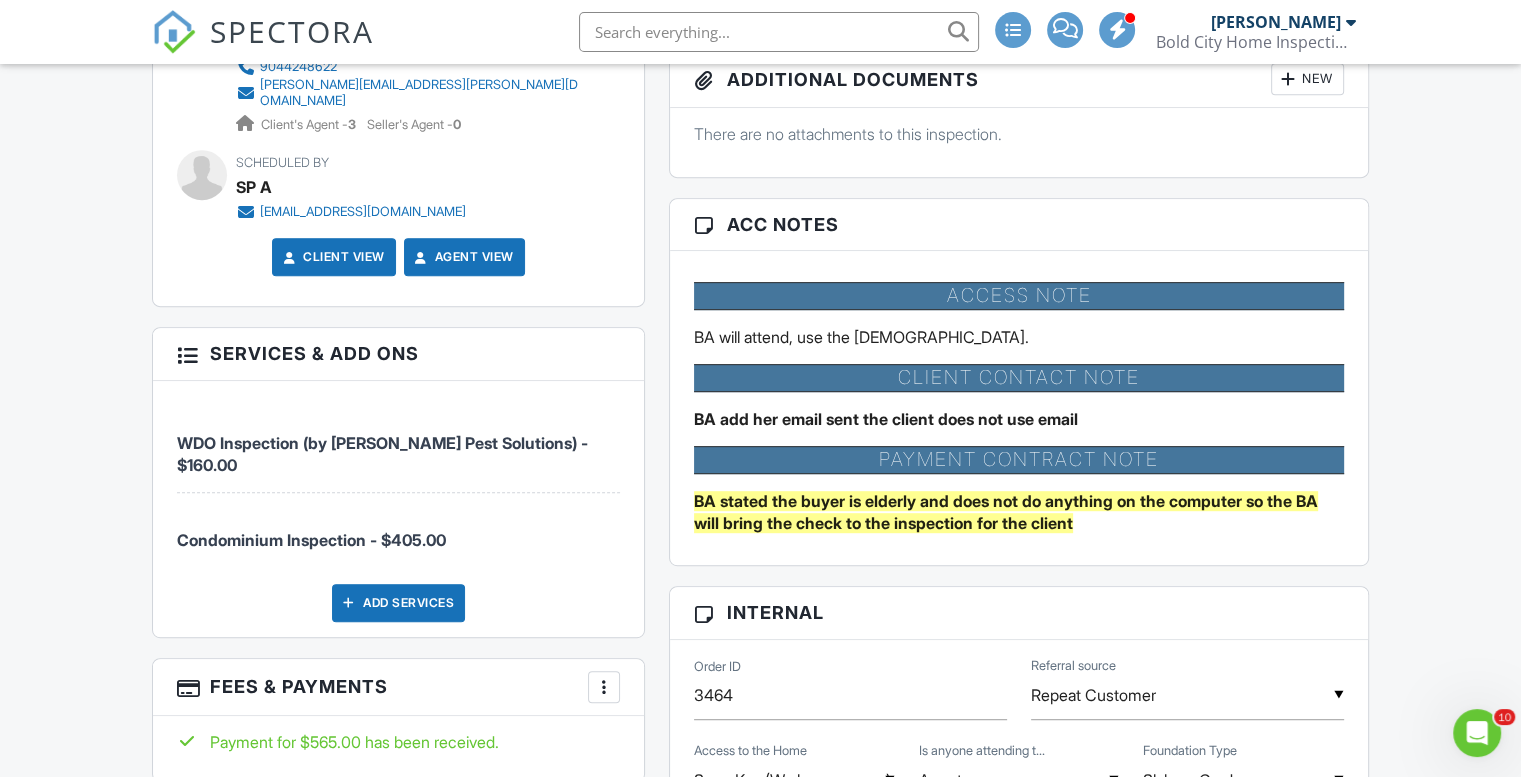 click on "Dashboard
New Inspection
Inspections
Calendar
Settings
Profile
Support Center
Inspection Details
Client View
More
Property Details
Reschedule
Reorder / Copy
Share
Cancel
Delete
Print Order
Convert to V9
07/10/2025  9:30 am
- 11:45 am
7136 Cypress Cove Rd
Jacksonville, FL 32244
Built
1976
1358
sq. ft.
Lot Size
400
sq.ft.
3
bedrooms
2.0
bathrooms
+ −  Leaflet   |   © MapTiler   © OpenStreetMap contributors
All emails and texts are disabled for this inspection!
All emails and texts have been disabled for this inspection. This may have happened due to someone manually disabling them or this inspection being unconfirmed when it was scheduled. To re-enable emails and texts for this inspection, click the button below." at bounding box center (760, 1575) 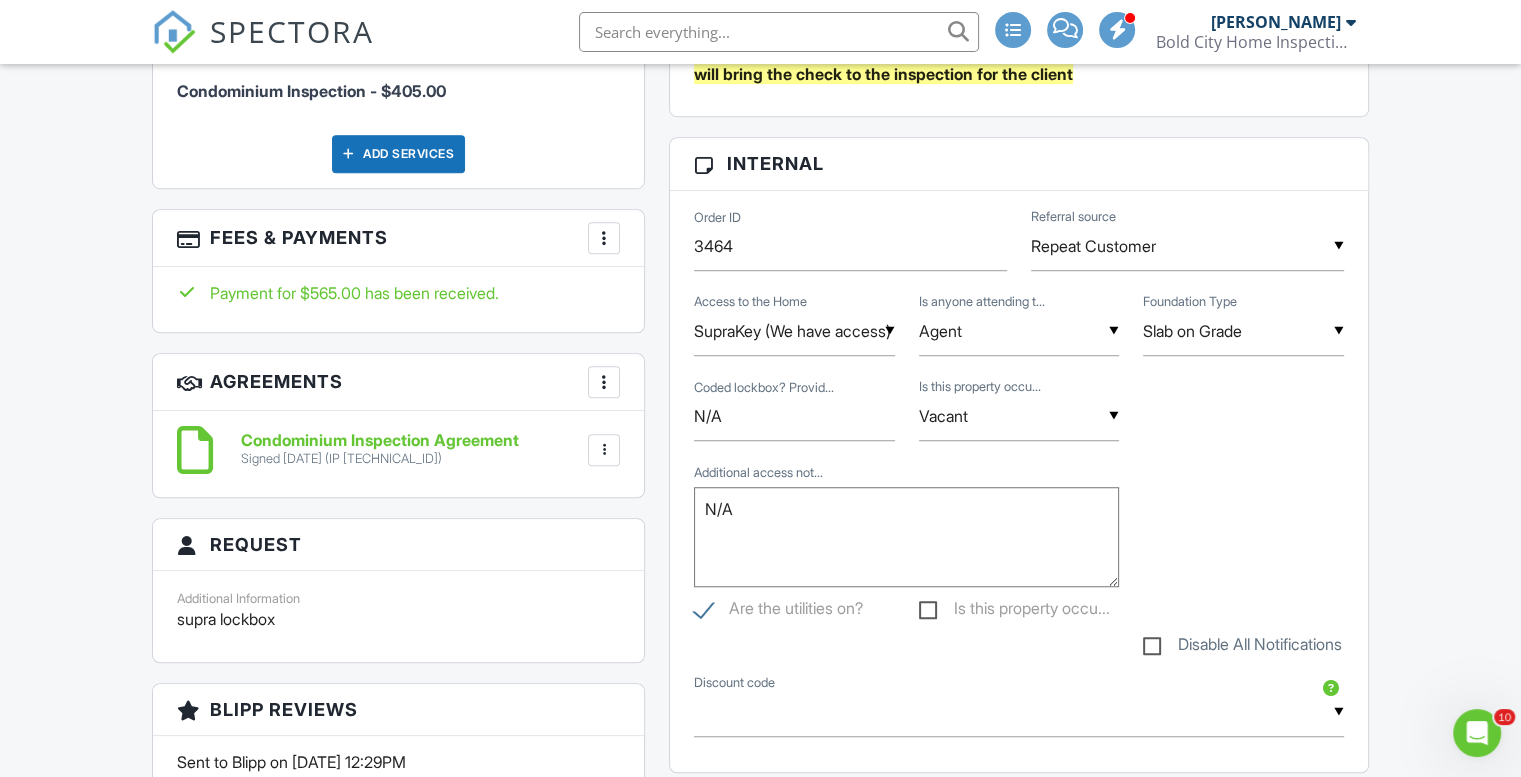 scroll, scrollTop: 1109, scrollLeft: 0, axis: vertical 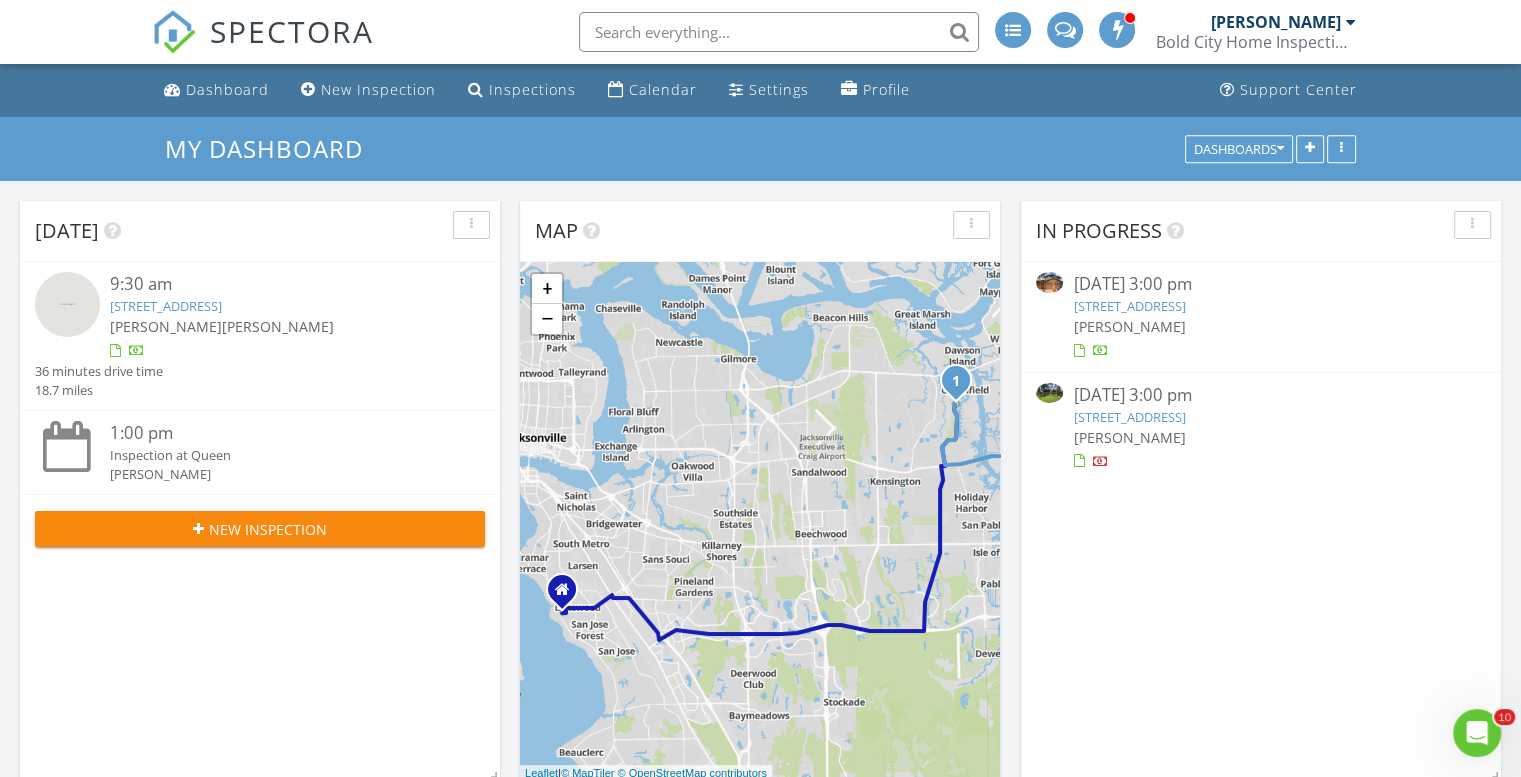 click on "[STREET_ADDRESS]" at bounding box center [1129, 417] 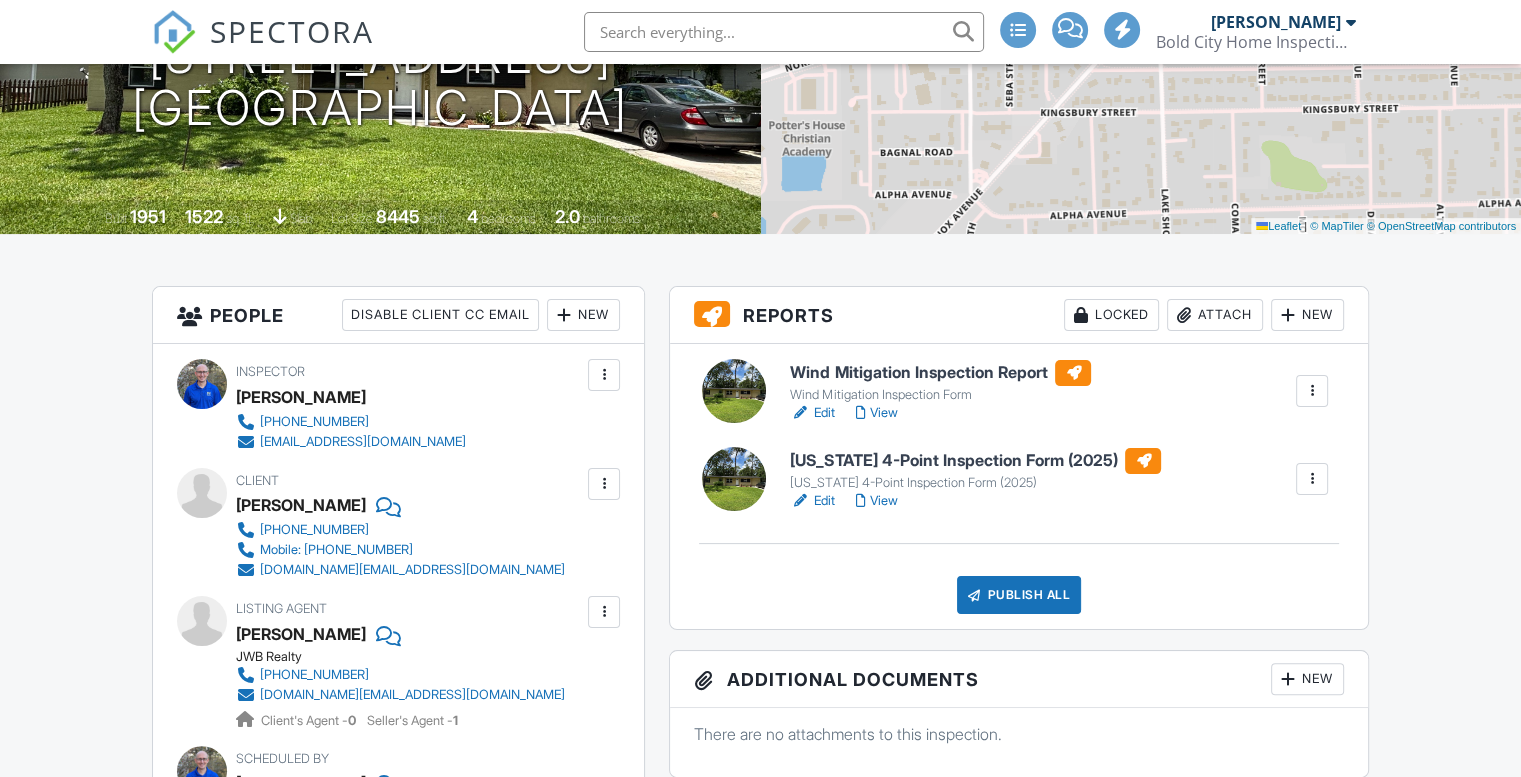 click on "Edit" at bounding box center [812, 413] 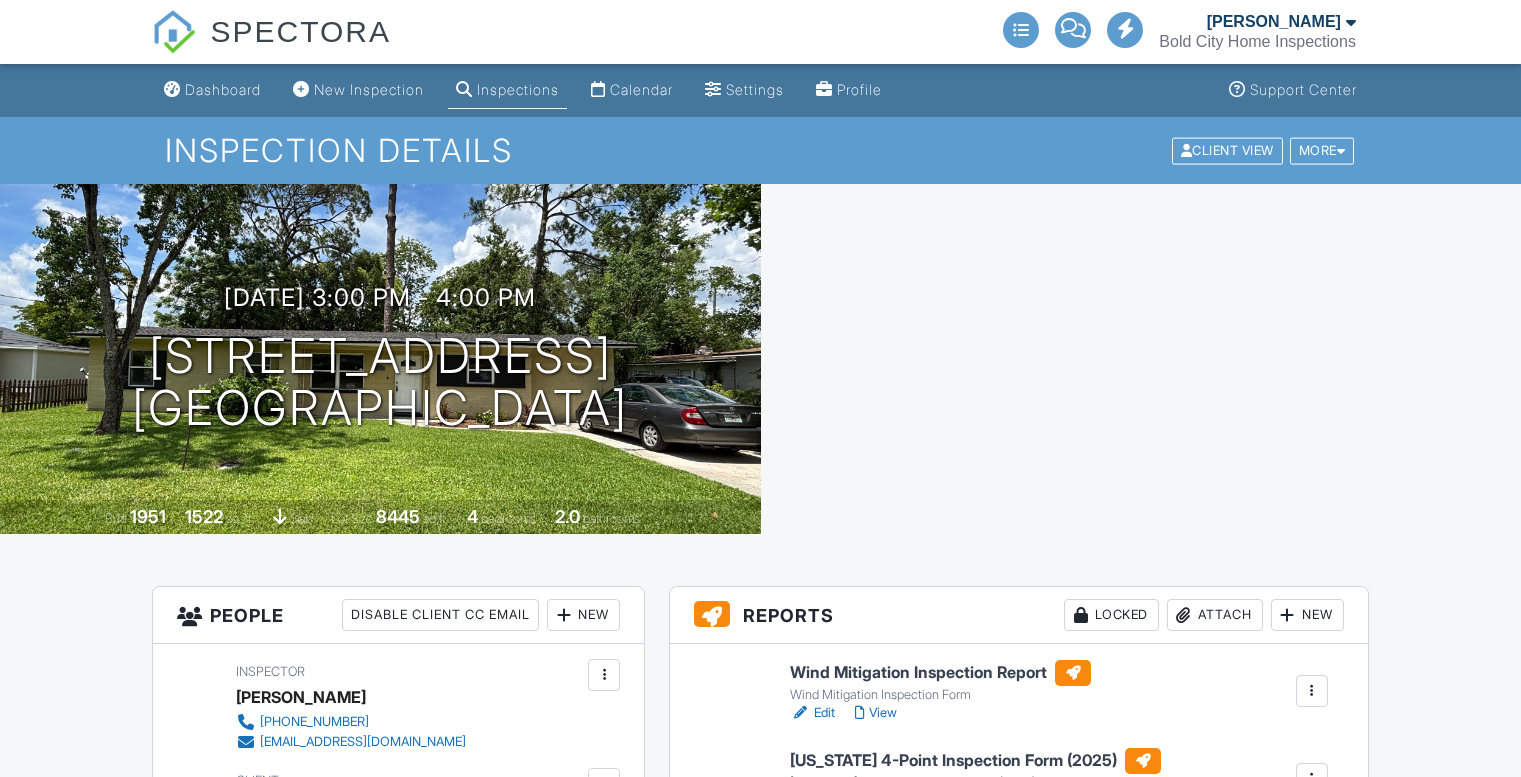 scroll, scrollTop: 0, scrollLeft: 0, axis: both 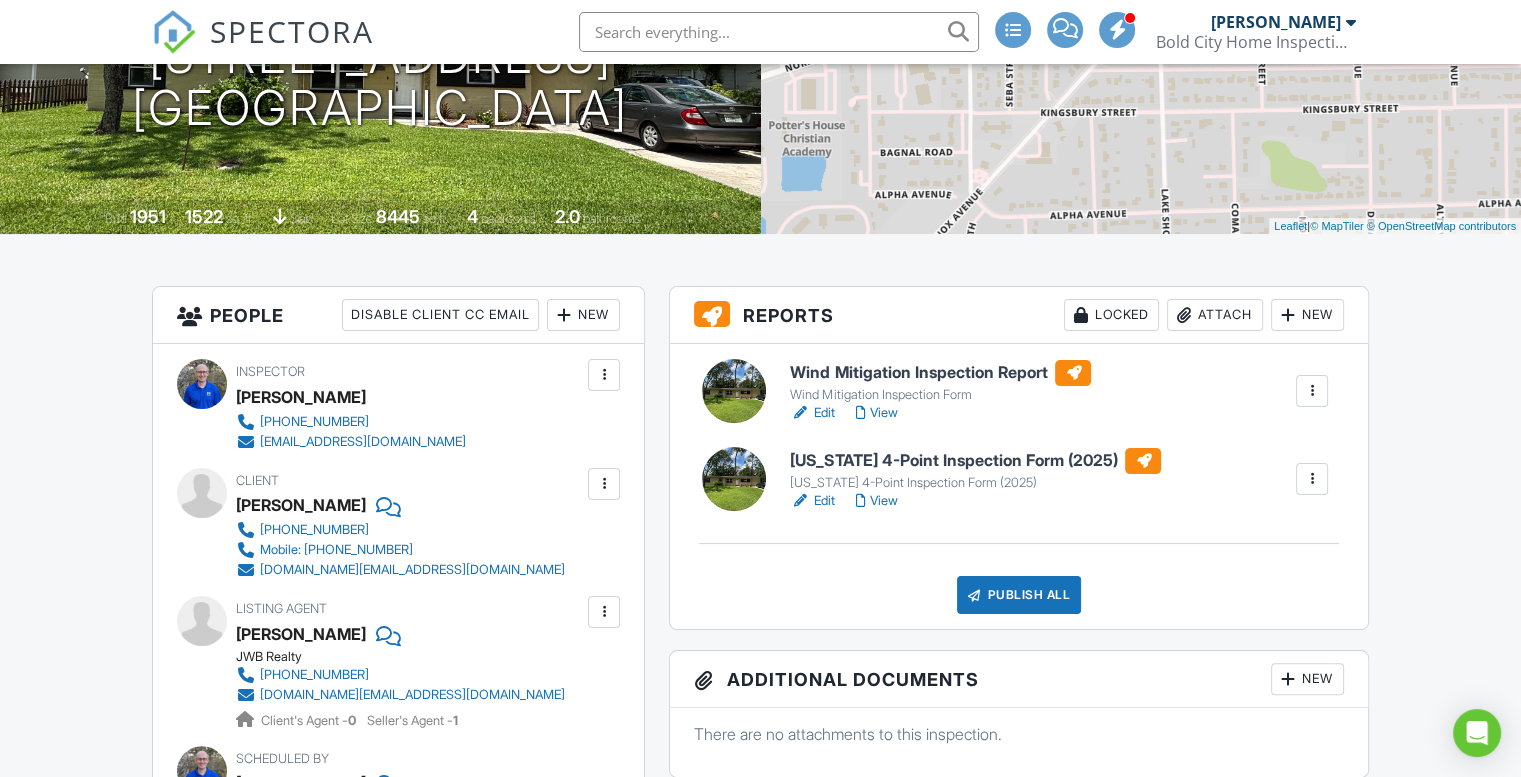 click on "View" at bounding box center (876, 413) 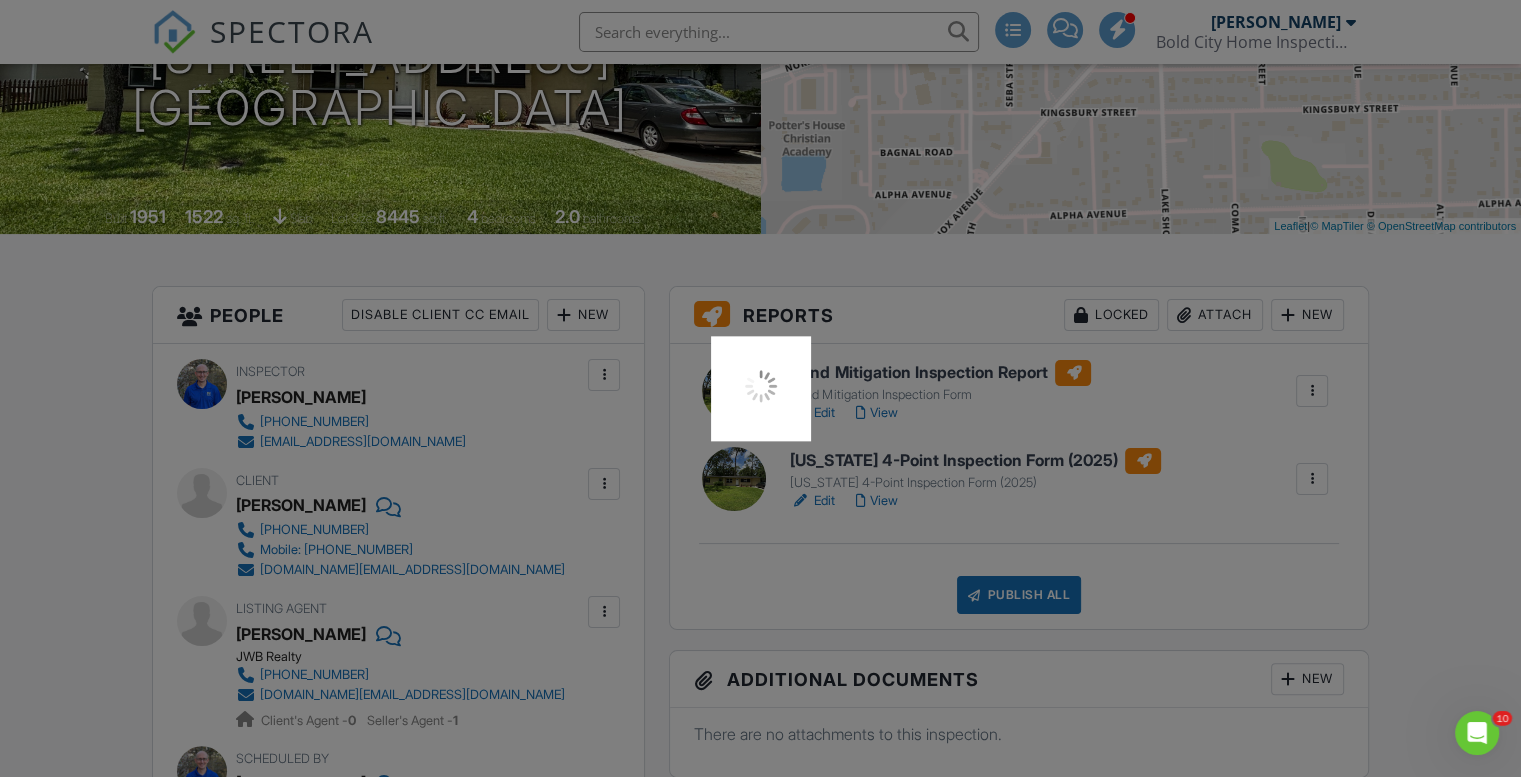 scroll, scrollTop: 0, scrollLeft: 0, axis: both 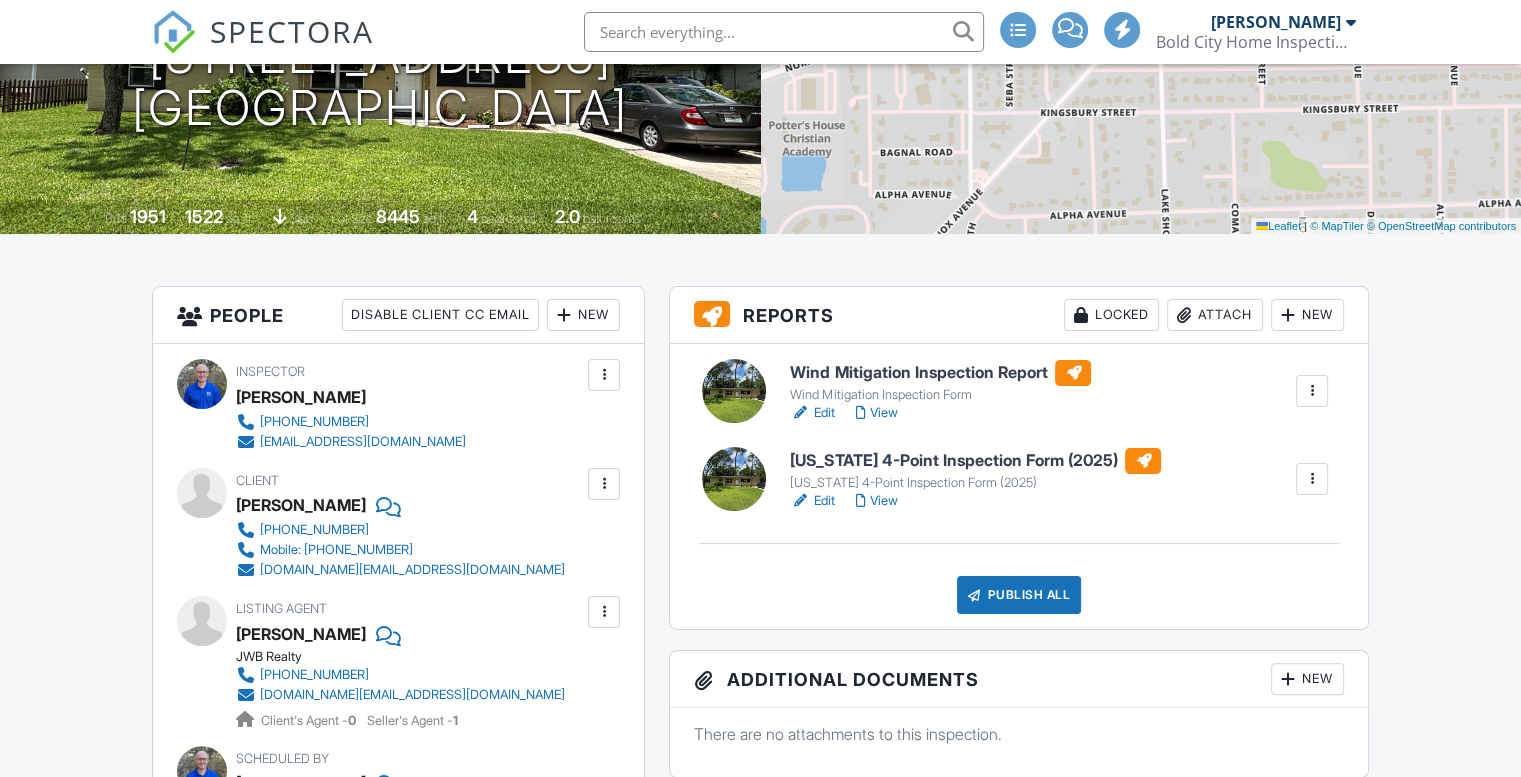 click on "View" at bounding box center [876, 501] 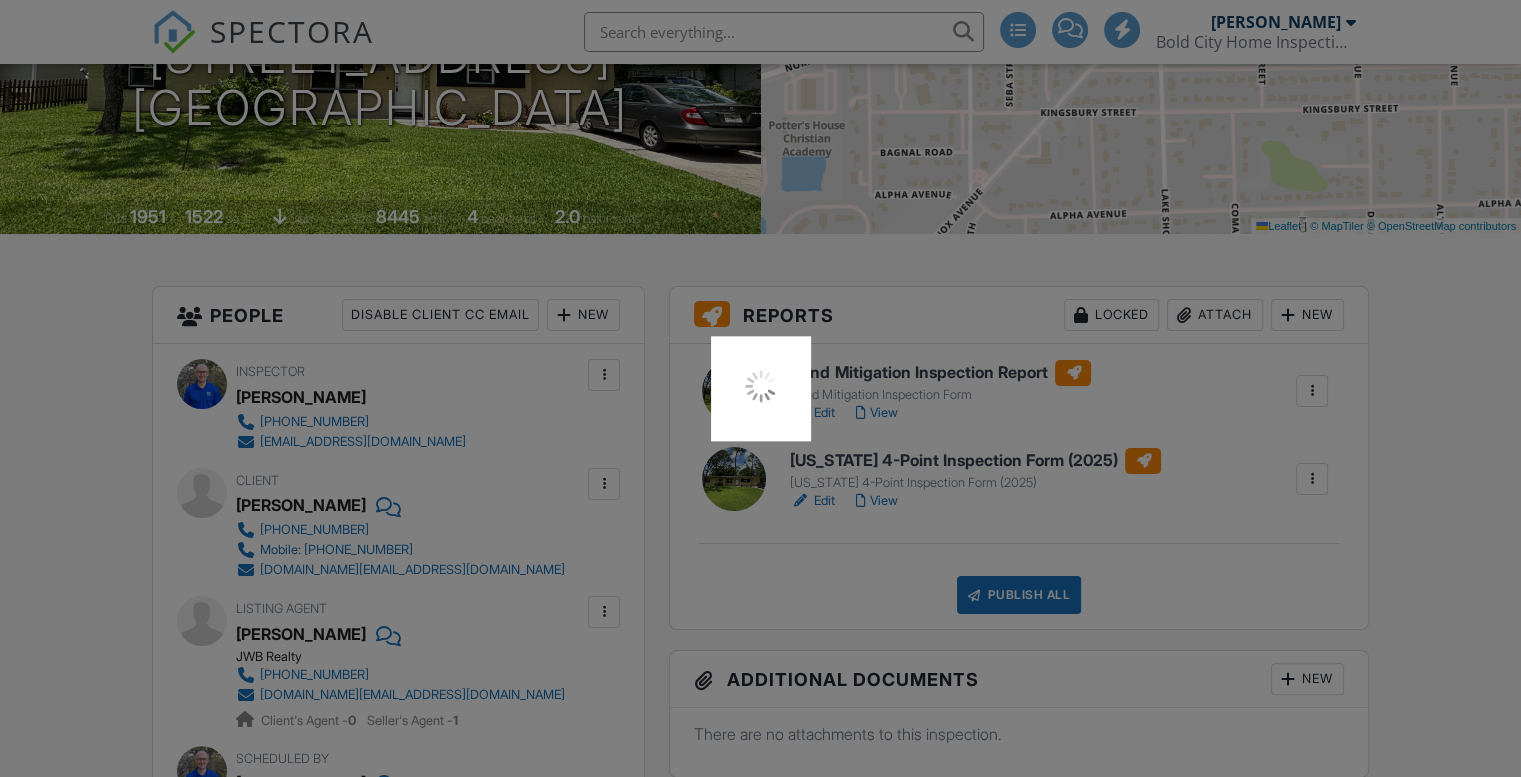 scroll, scrollTop: 0, scrollLeft: 0, axis: both 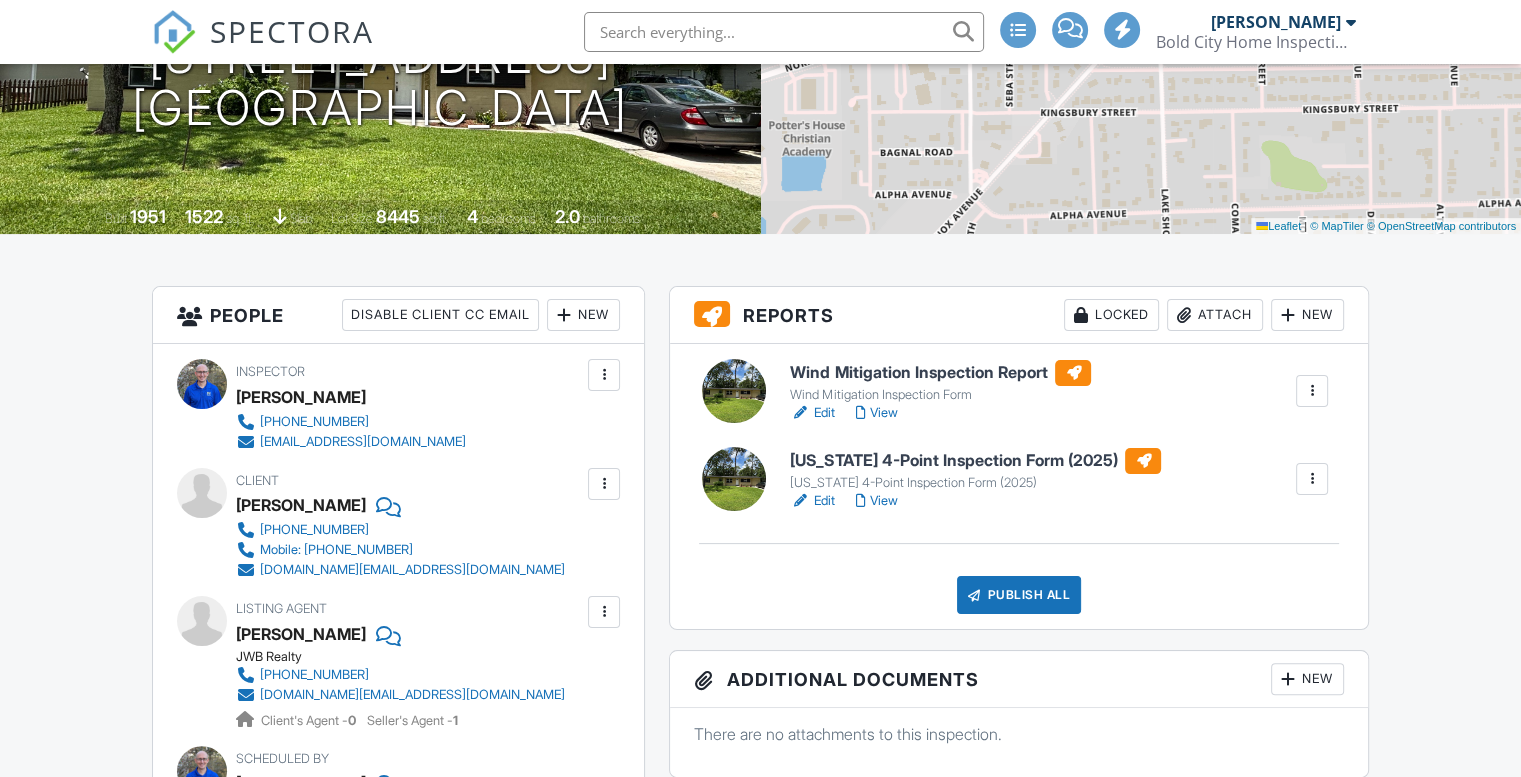 click on "Edit" at bounding box center [812, 501] 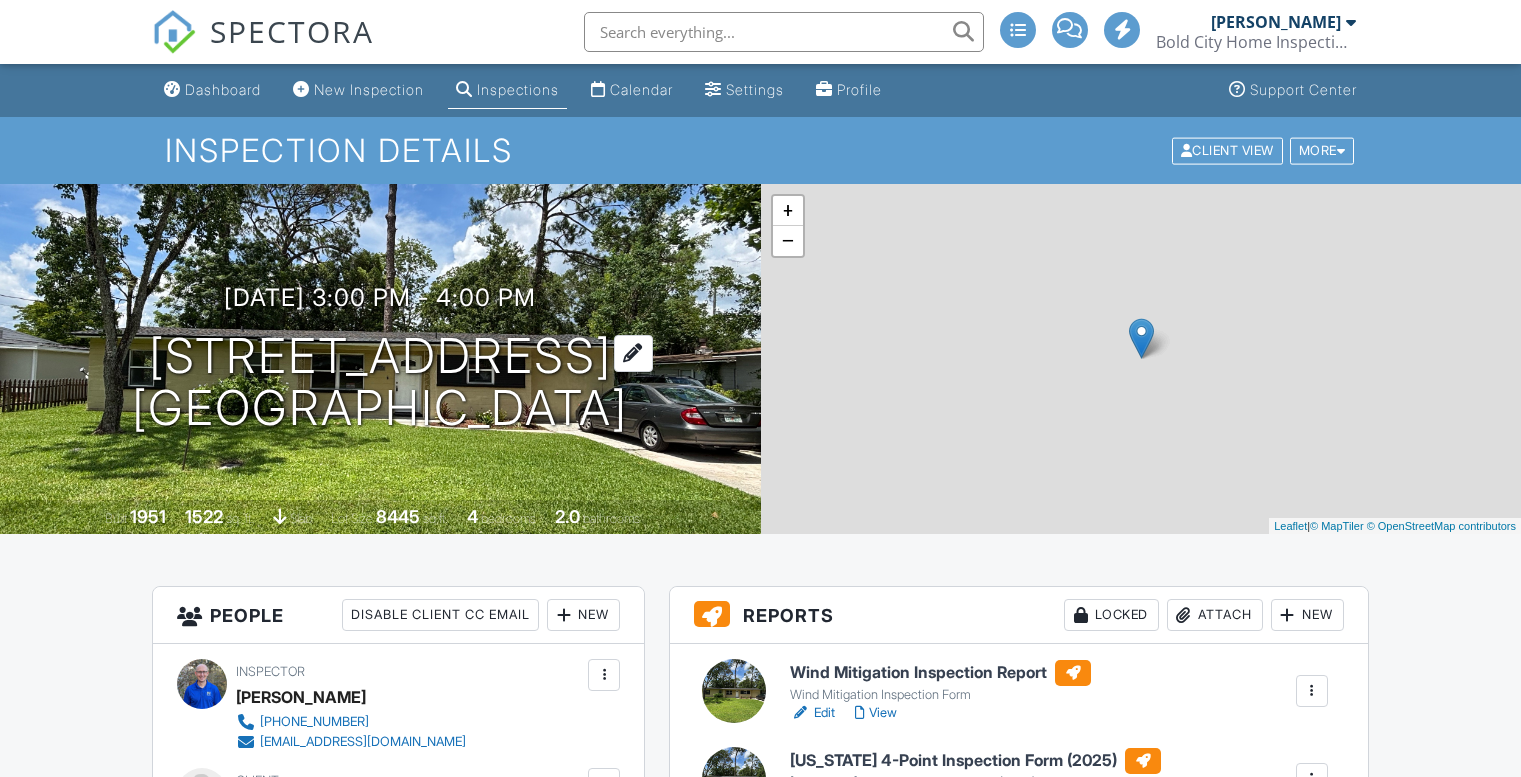 scroll, scrollTop: 0, scrollLeft: 0, axis: both 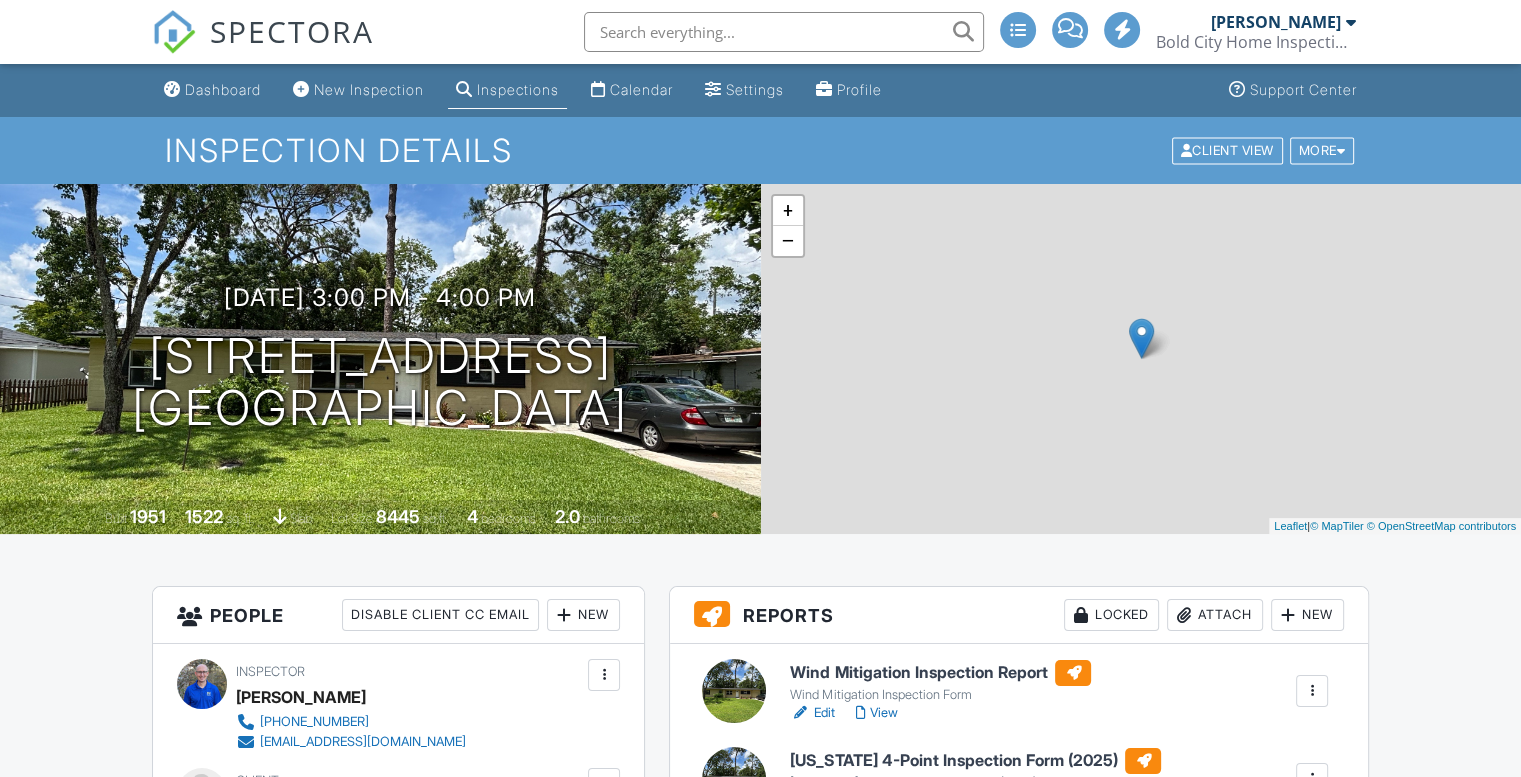 click on "+ − Leaflet  |  © MapTiler   © OpenStreetMap contributors" at bounding box center [1141, 359] 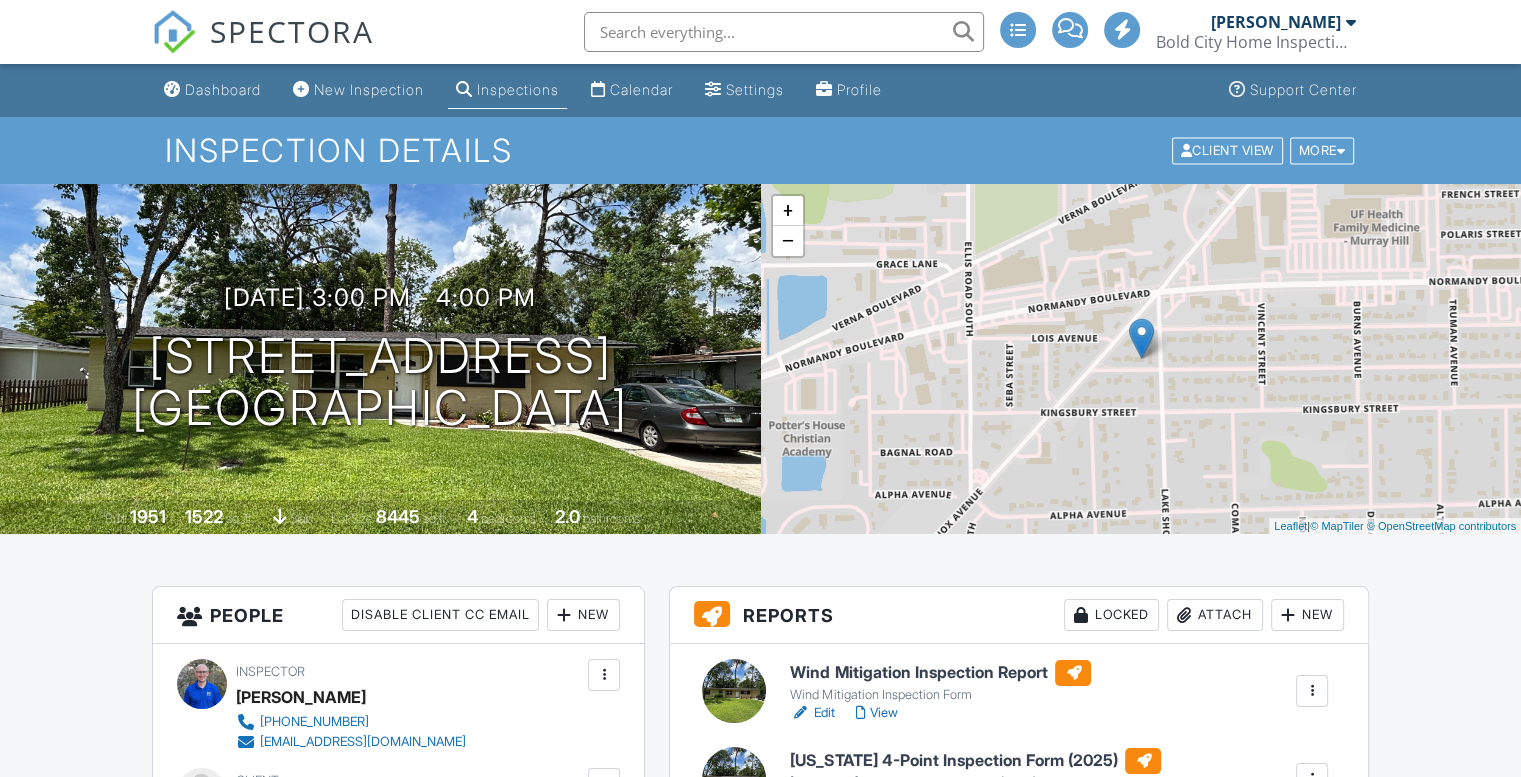 scroll, scrollTop: 300, scrollLeft: 0, axis: vertical 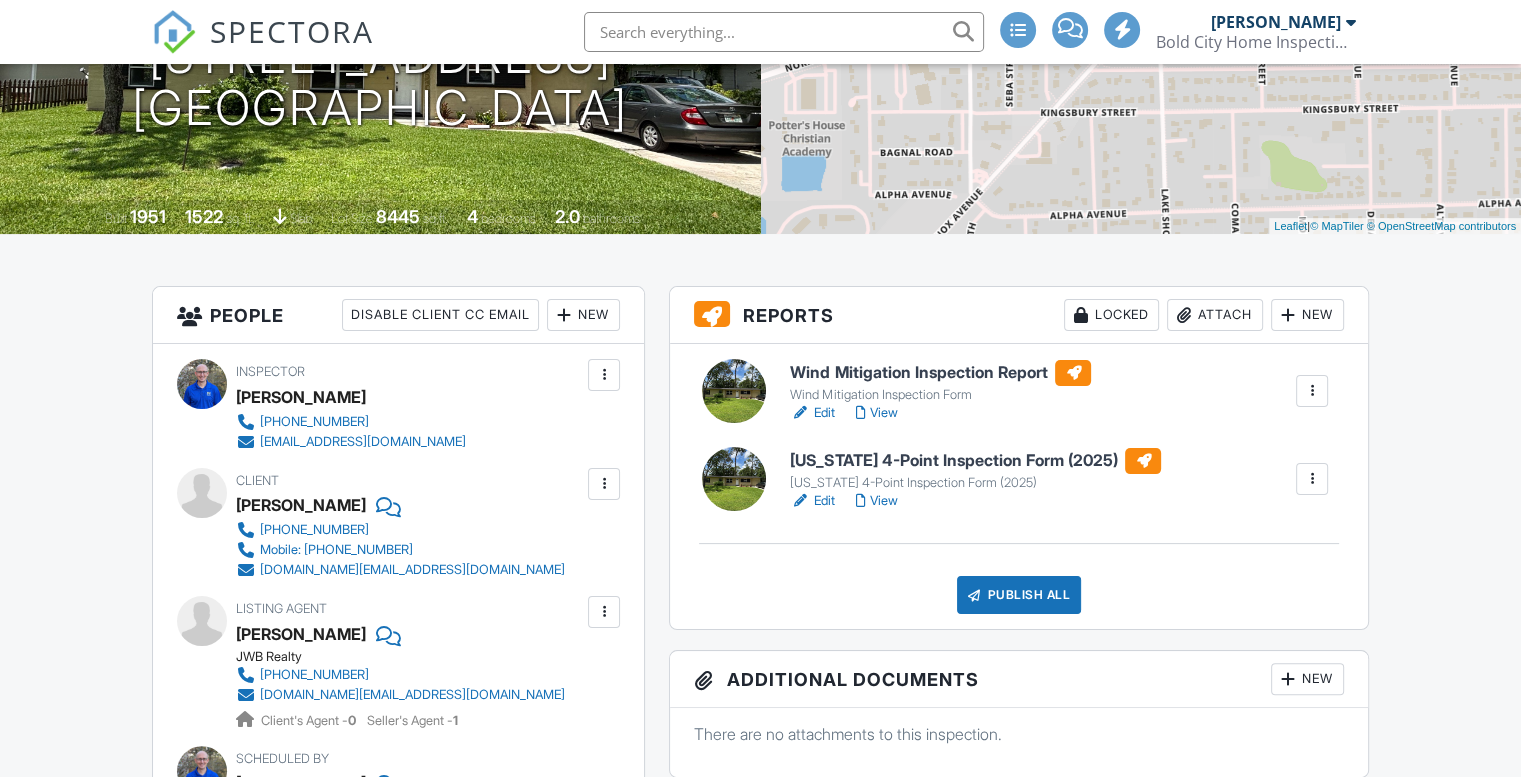 click on "Edit
View" at bounding box center [975, 501] 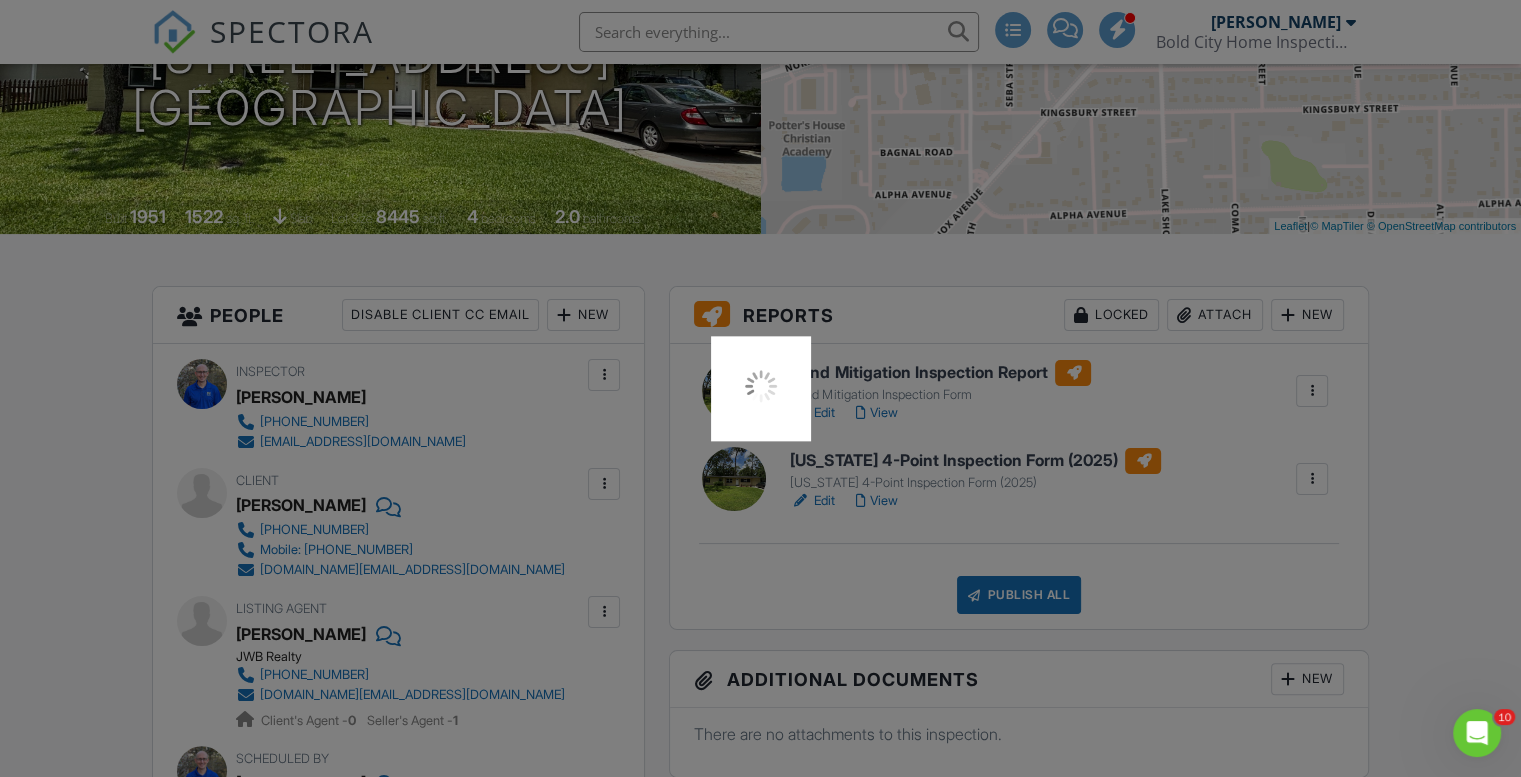 scroll, scrollTop: 0, scrollLeft: 0, axis: both 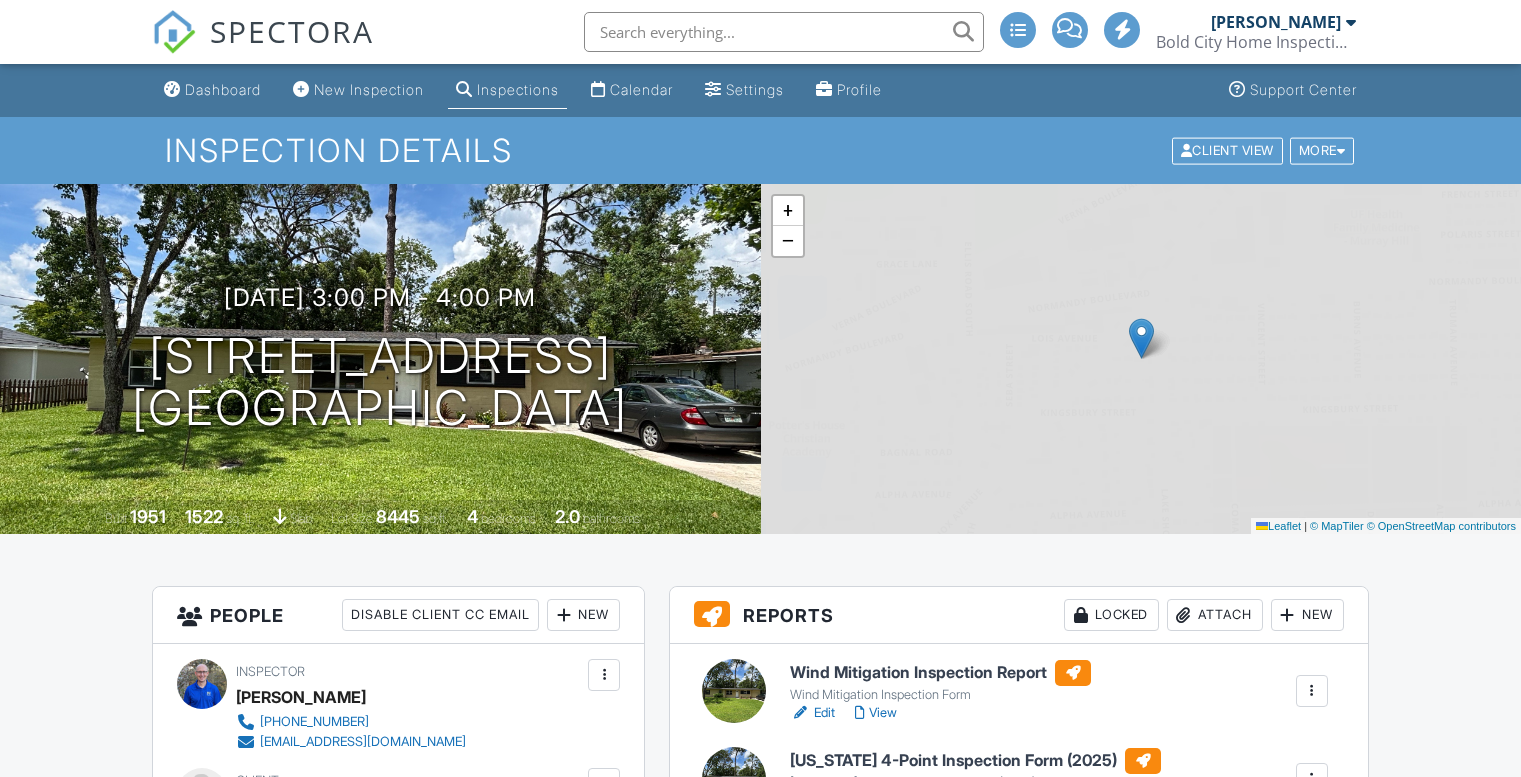 click on "Publish All" at bounding box center [1019, 895] 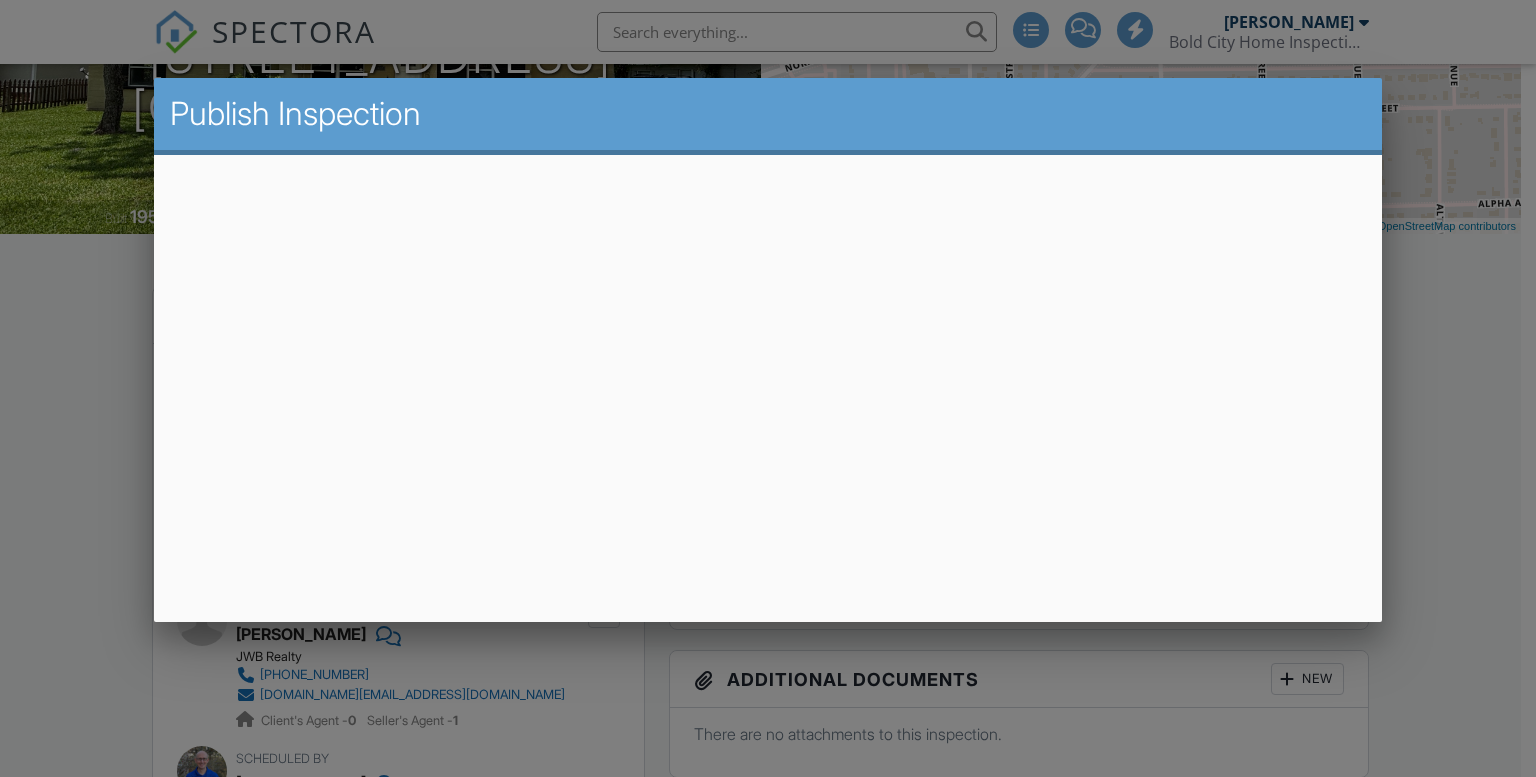 scroll, scrollTop: 300, scrollLeft: 0, axis: vertical 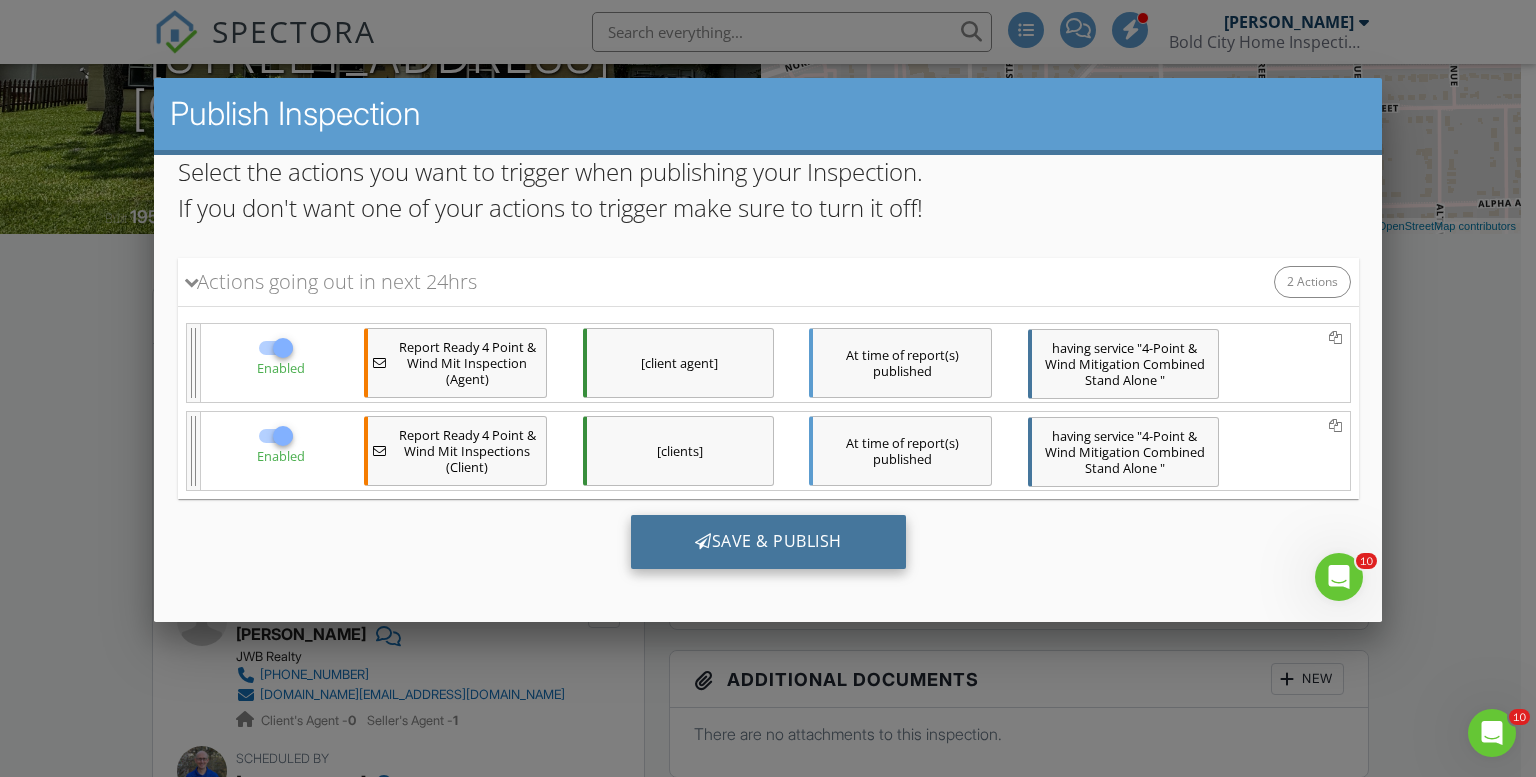 click on "Save & Publish" at bounding box center (767, 541) 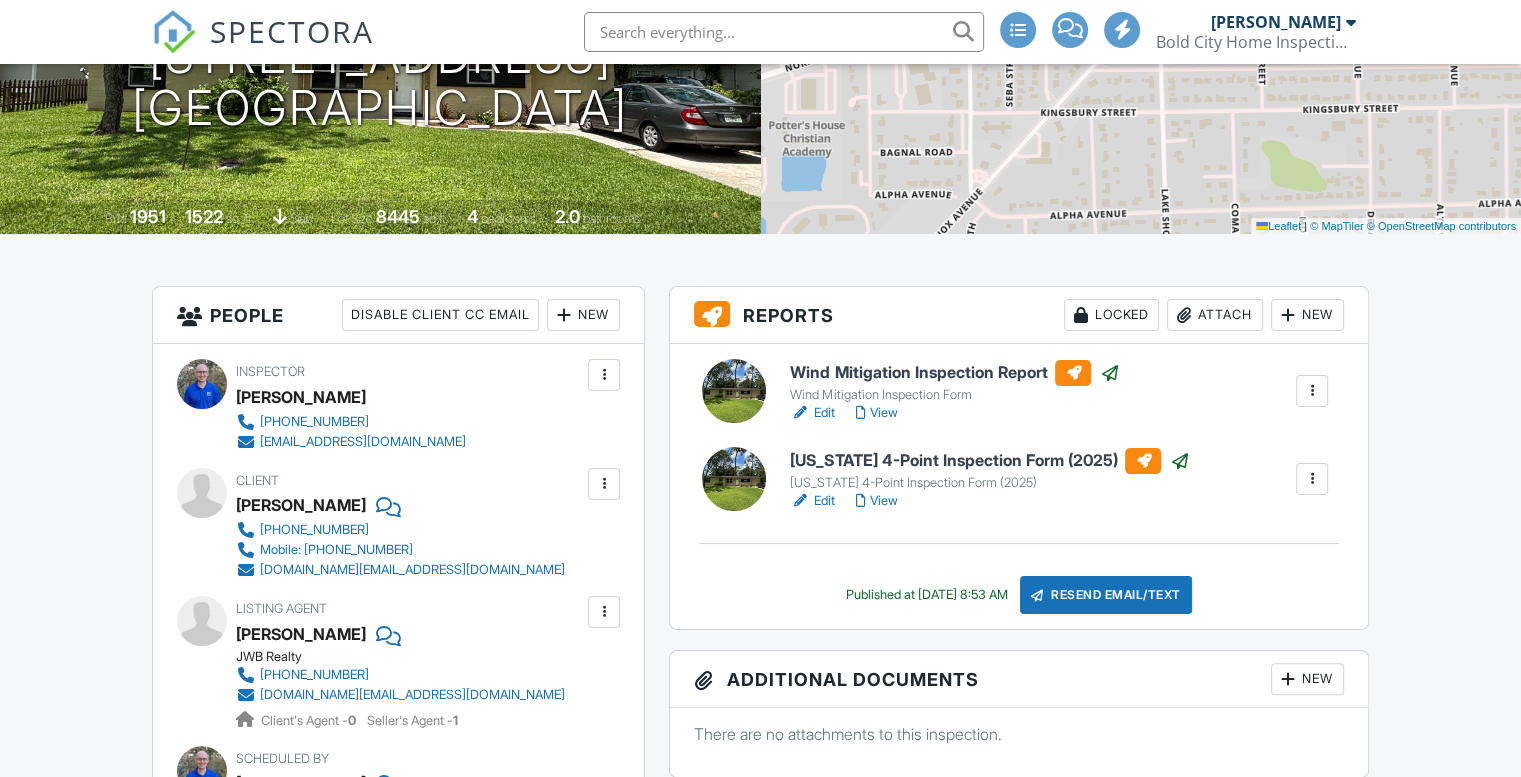 scroll, scrollTop: 900, scrollLeft: 0, axis: vertical 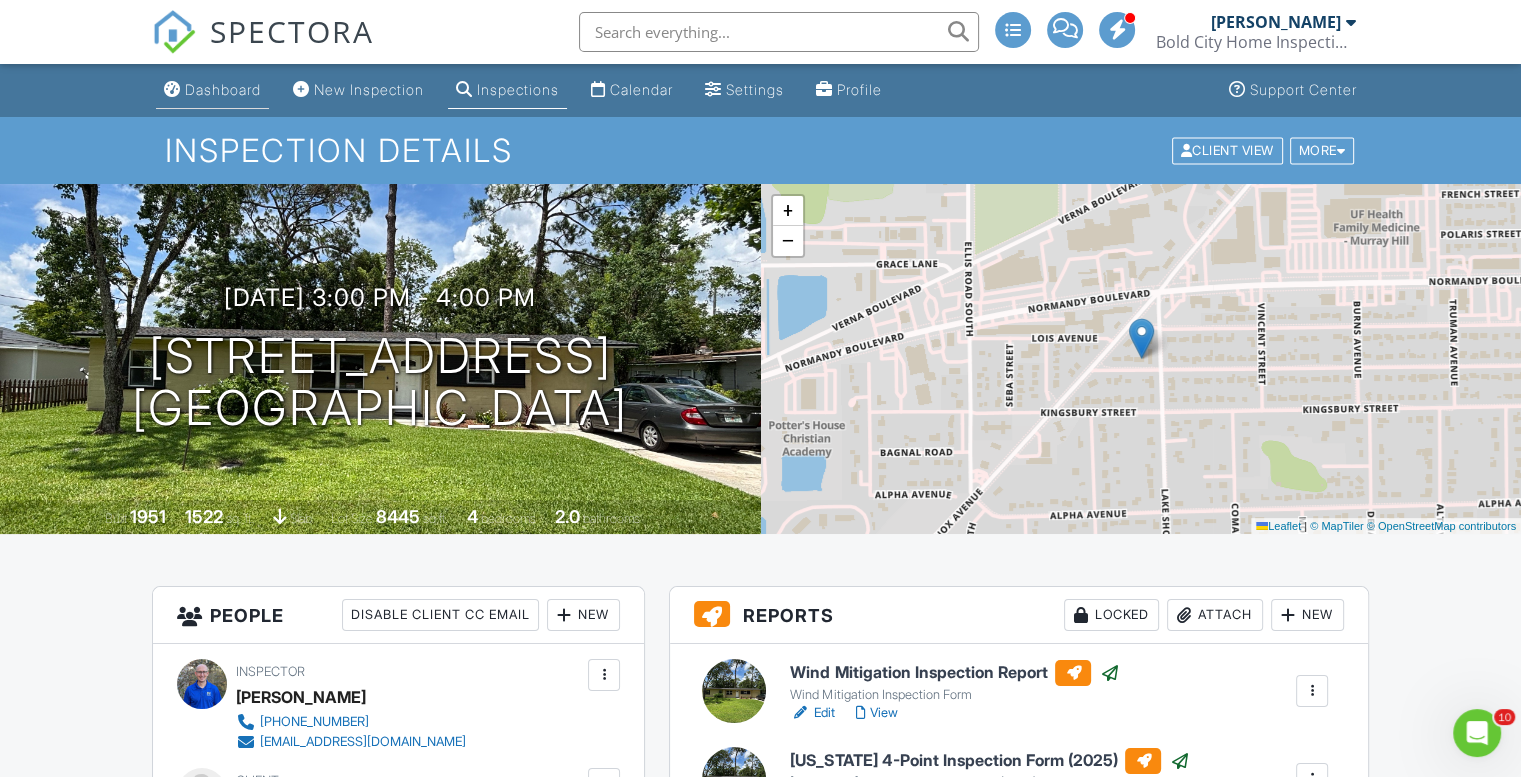 click on "Dashboard" at bounding box center [223, 89] 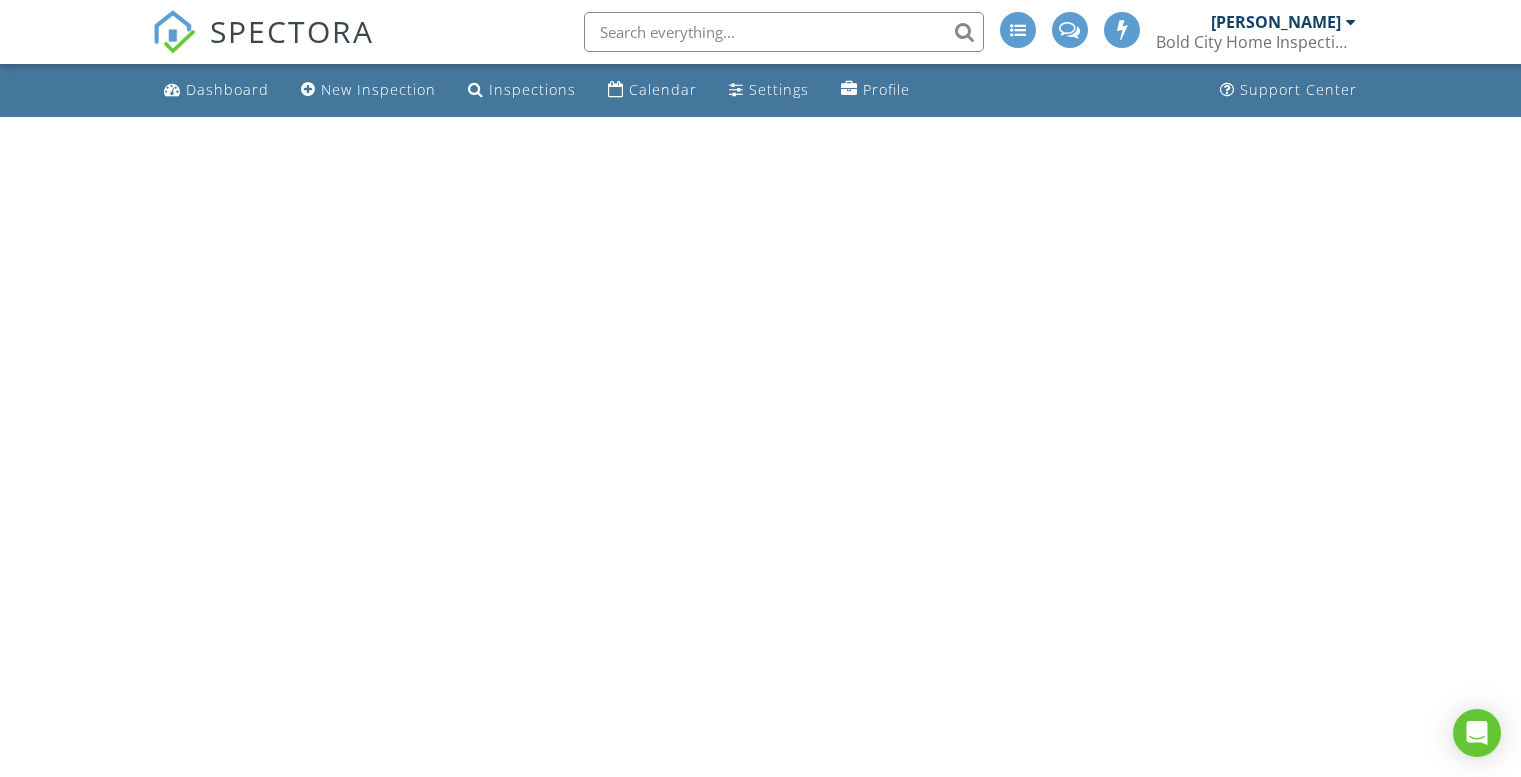 scroll, scrollTop: 0, scrollLeft: 0, axis: both 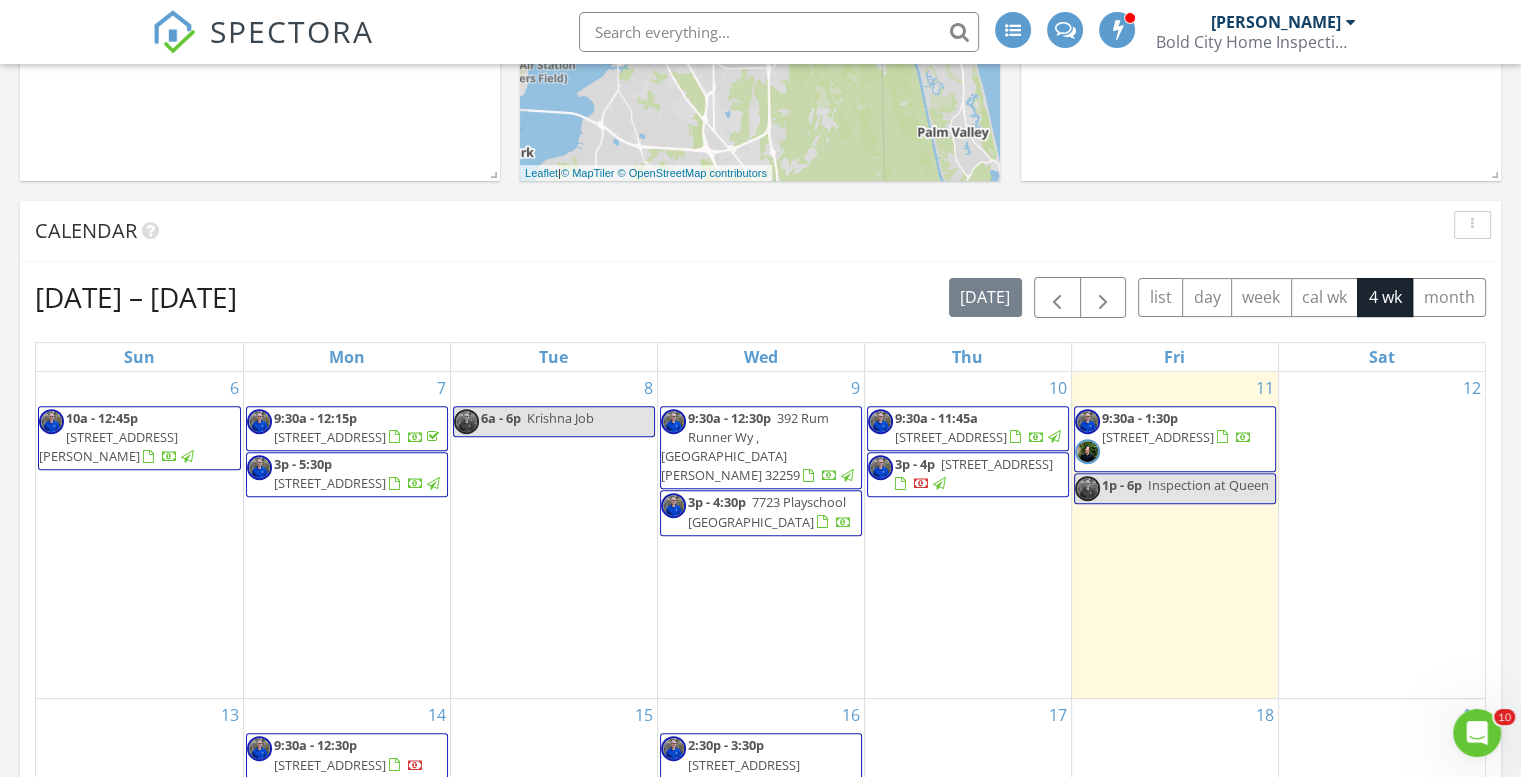 click on "7723 Playschool [GEOGRAPHIC_DATA]" at bounding box center (767, 511) 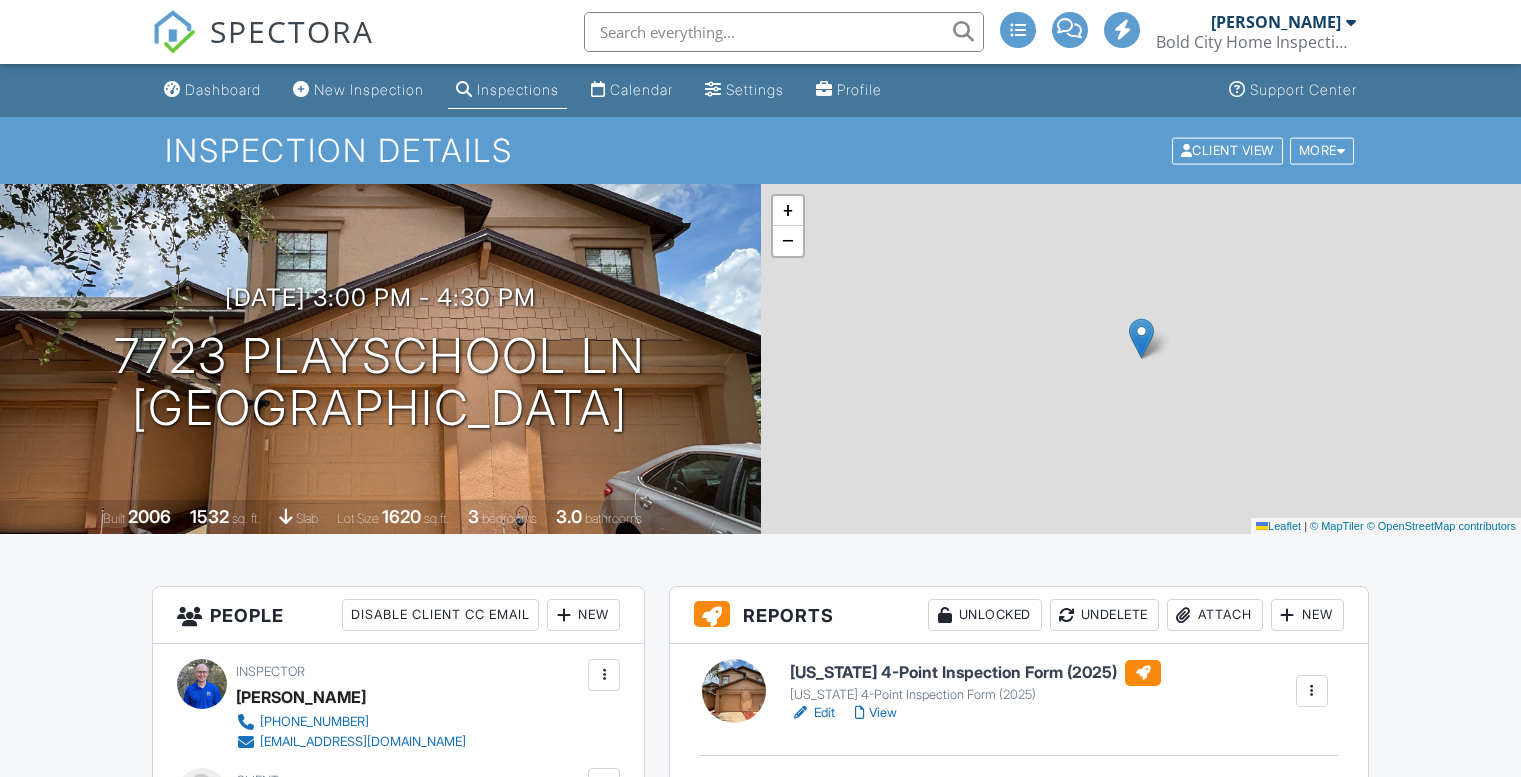 scroll, scrollTop: 0, scrollLeft: 0, axis: both 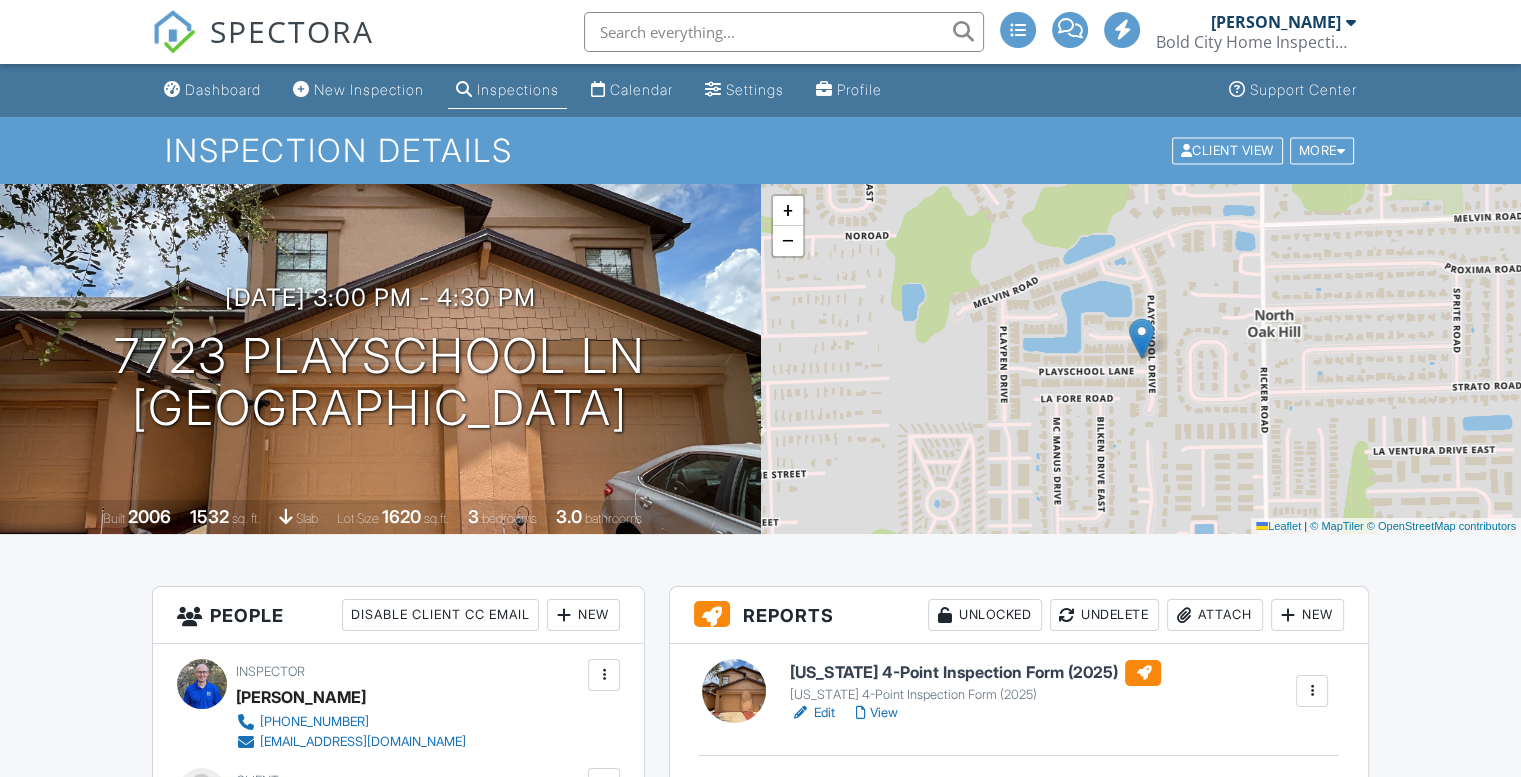 click on "Edit" at bounding box center (812, 713) 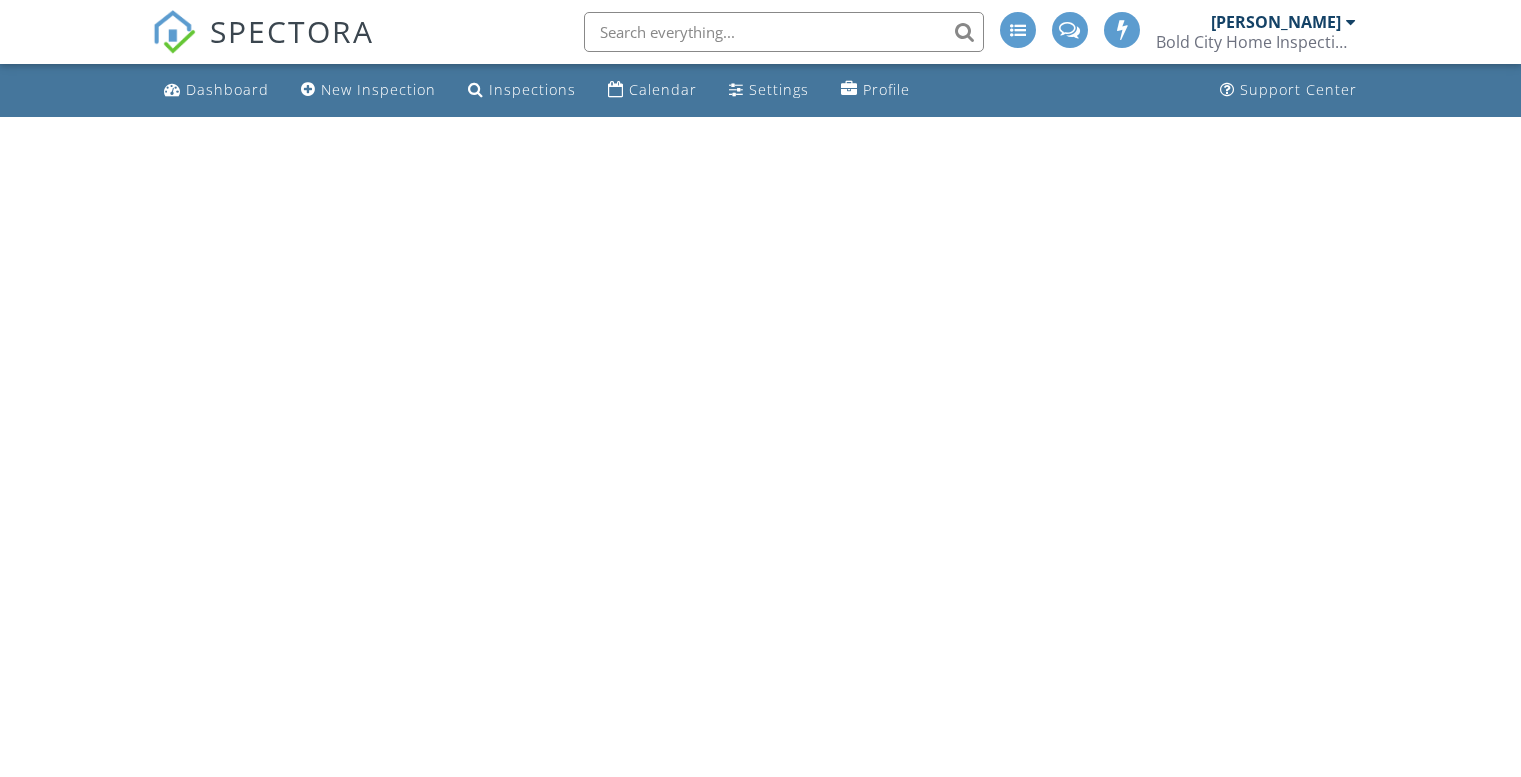 scroll, scrollTop: 0, scrollLeft: 0, axis: both 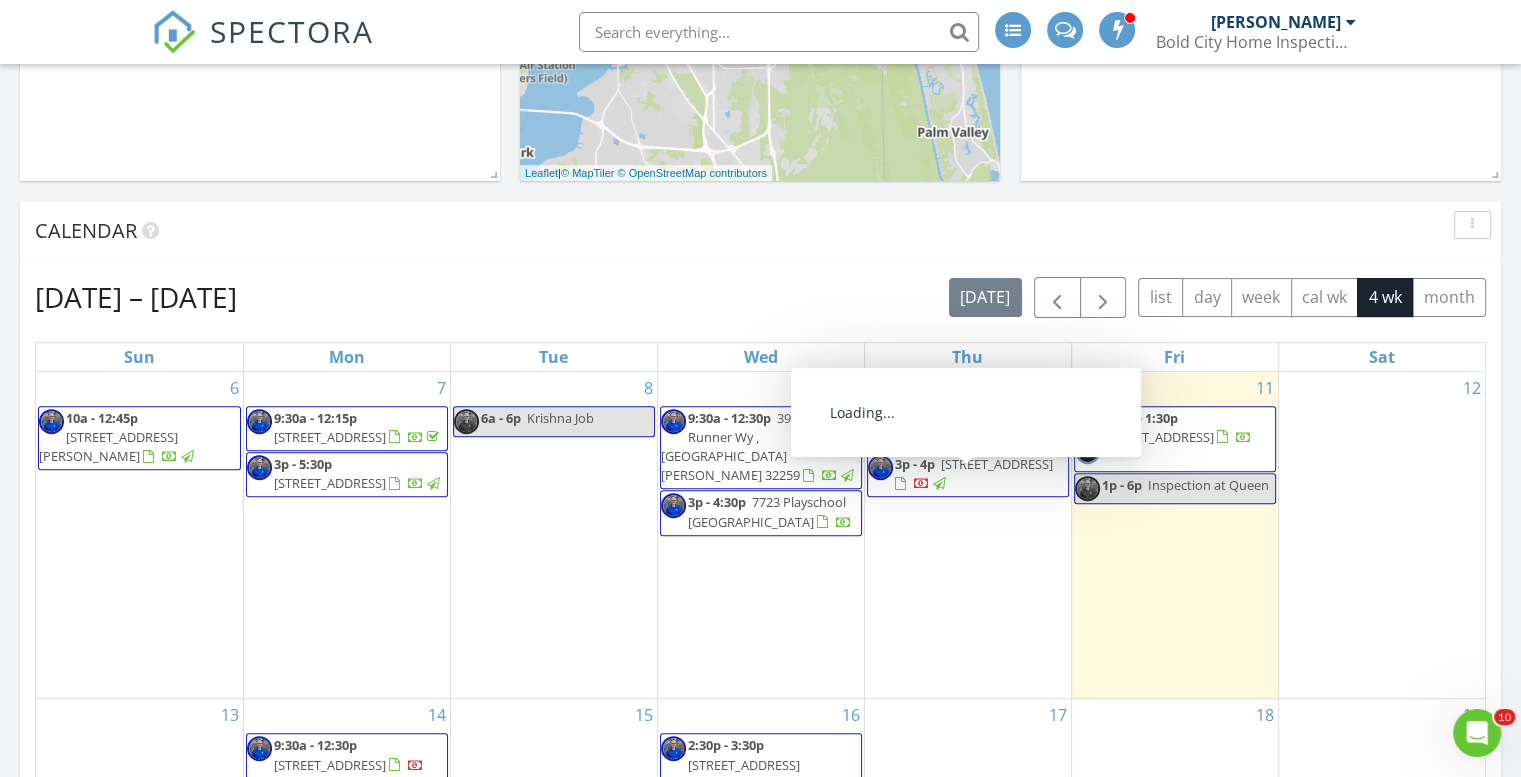 click on "5417 Attleboro St, Jacksonville 32205" at bounding box center (997, 464) 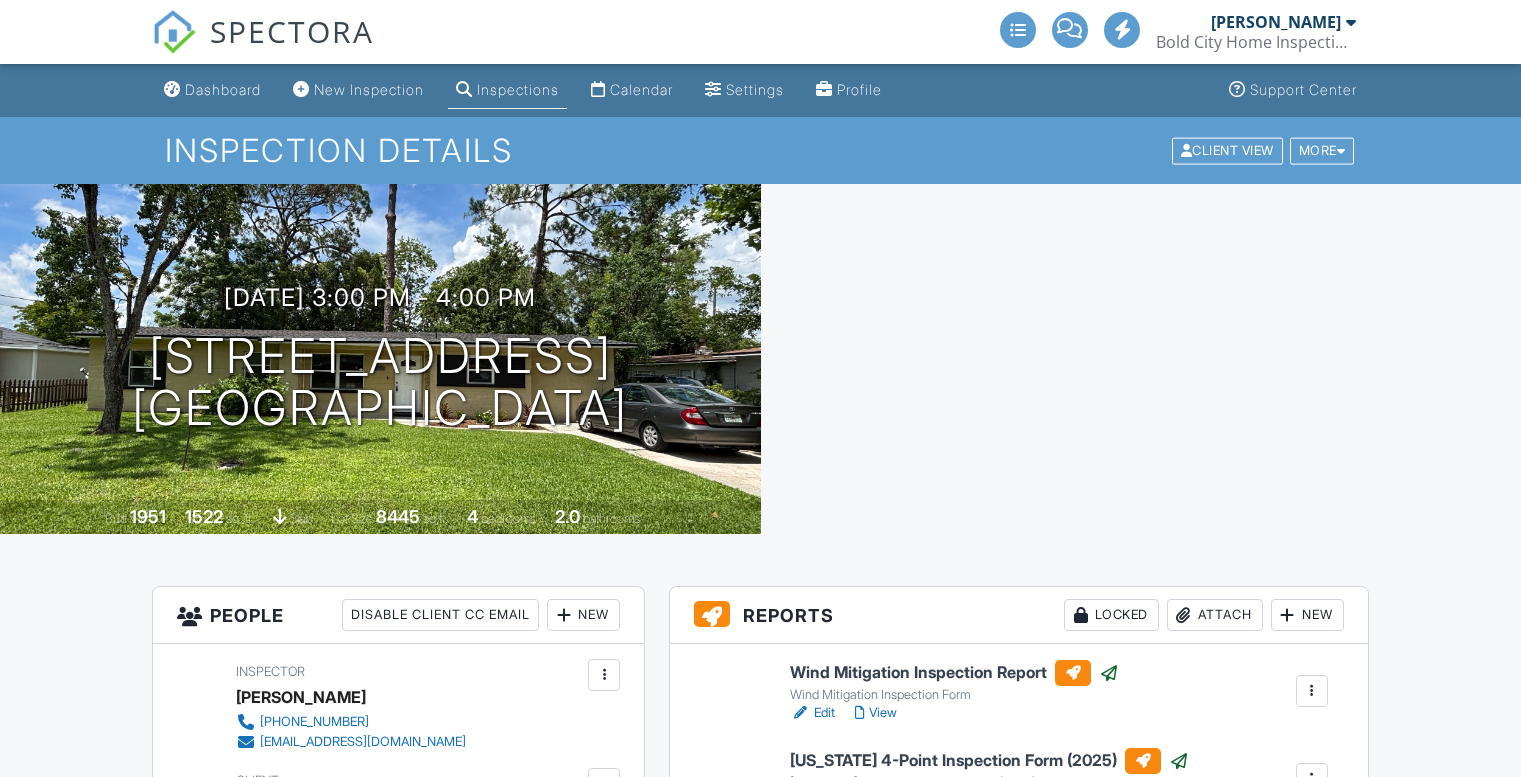 scroll, scrollTop: 300, scrollLeft: 0, axis: vertical 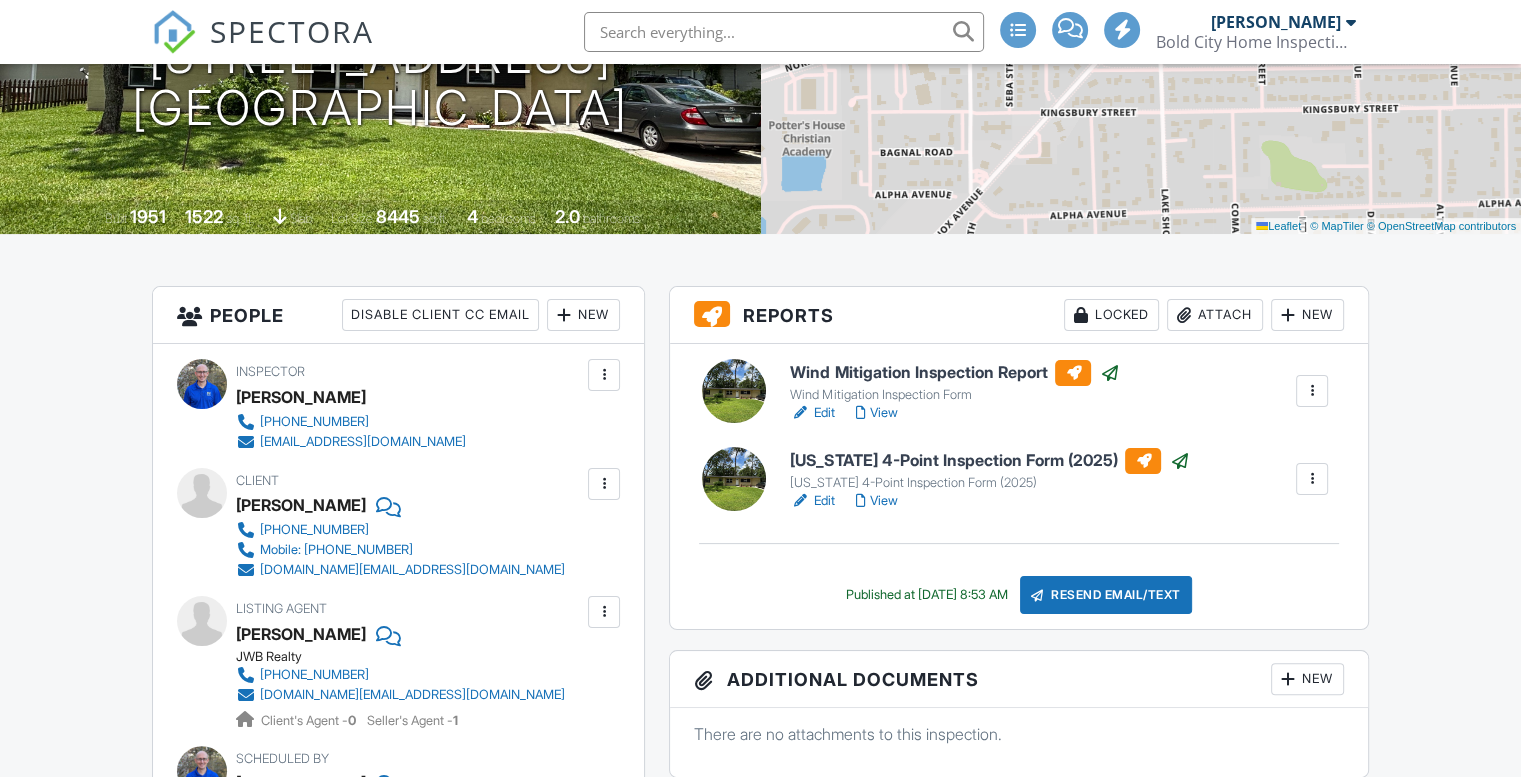 click on "View" at bounding box center [876, 501] 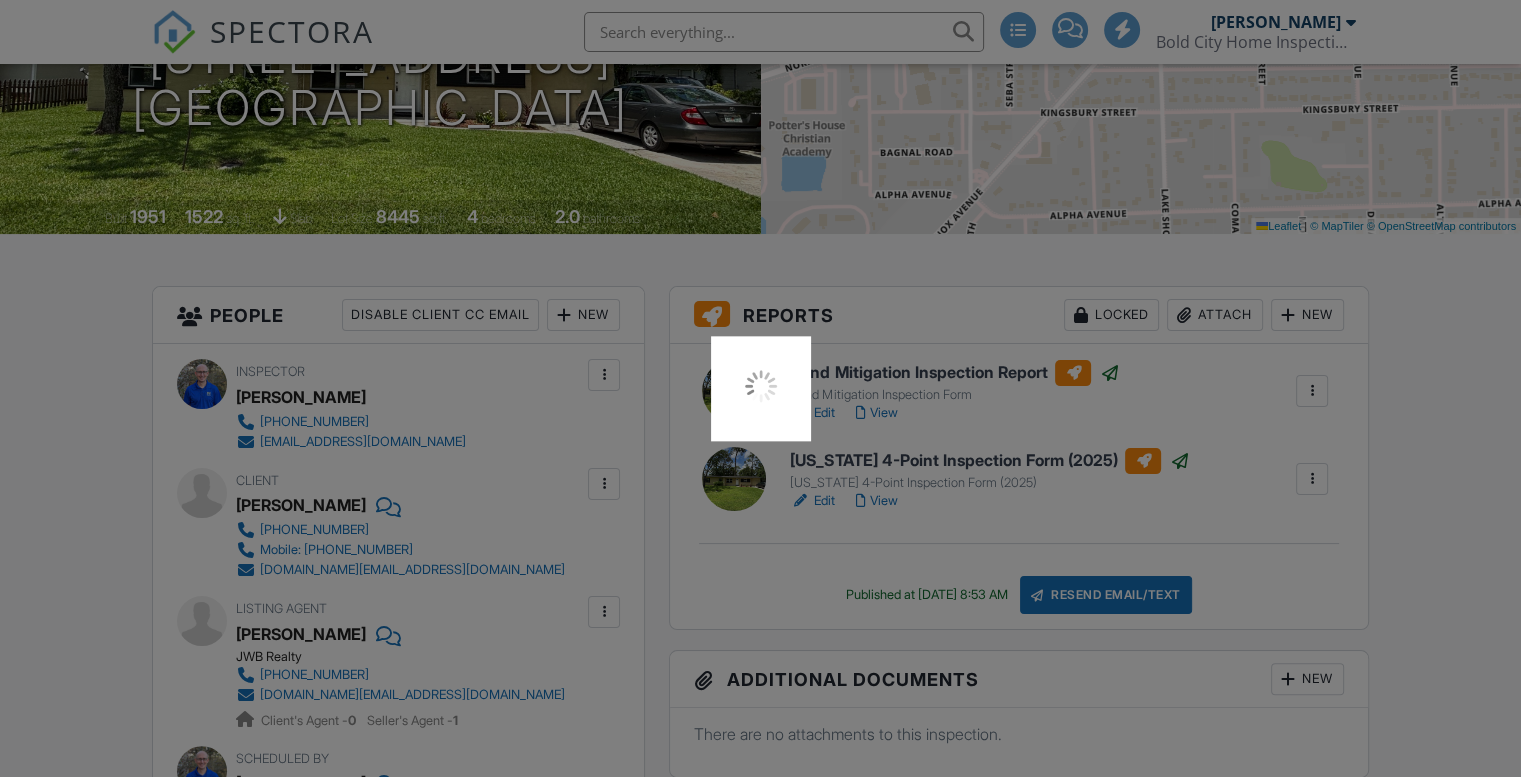 scroll, scrollTop: 0, scrollLeft: 0, axis: both 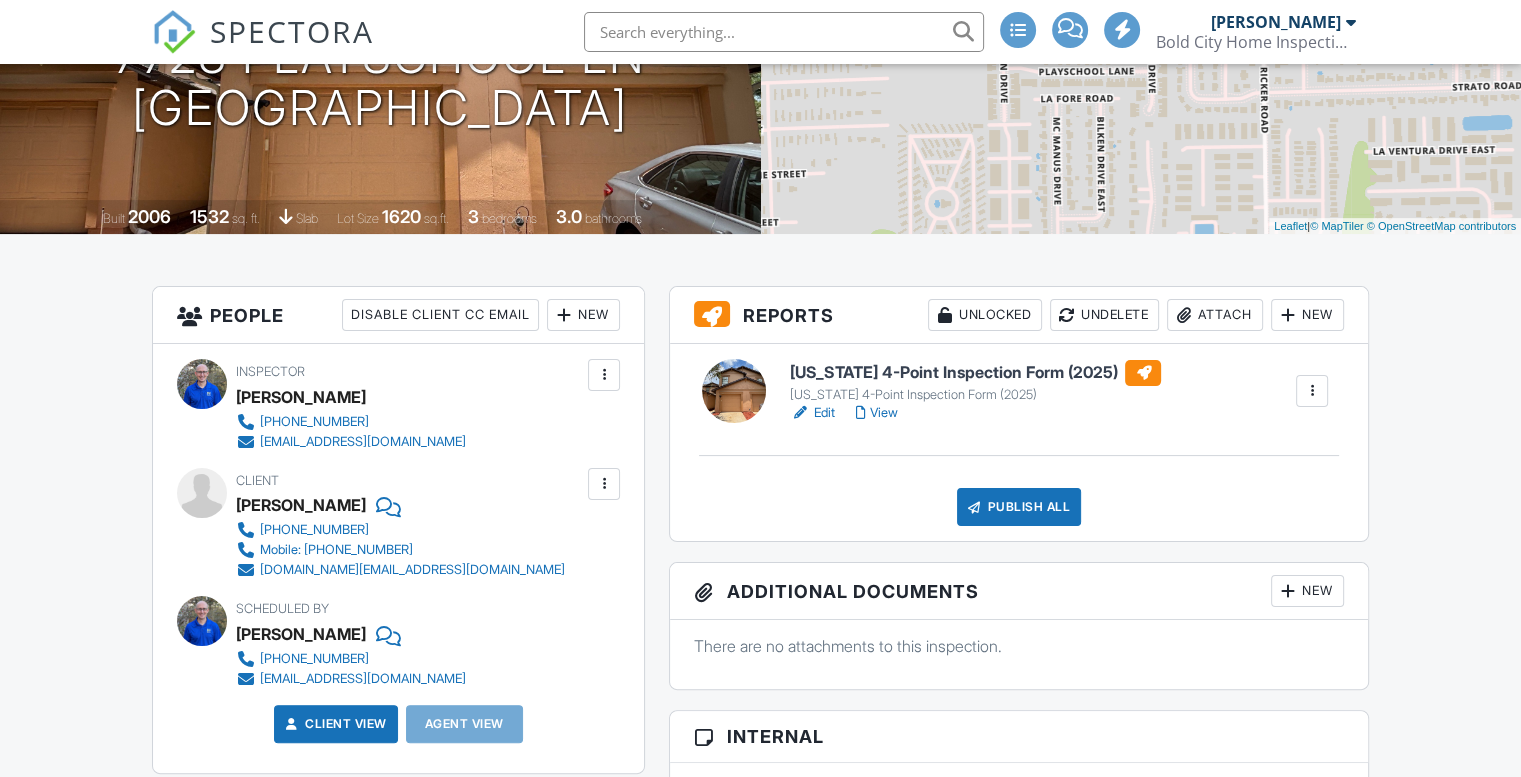 click on "View" at bounding box center [876, 413] 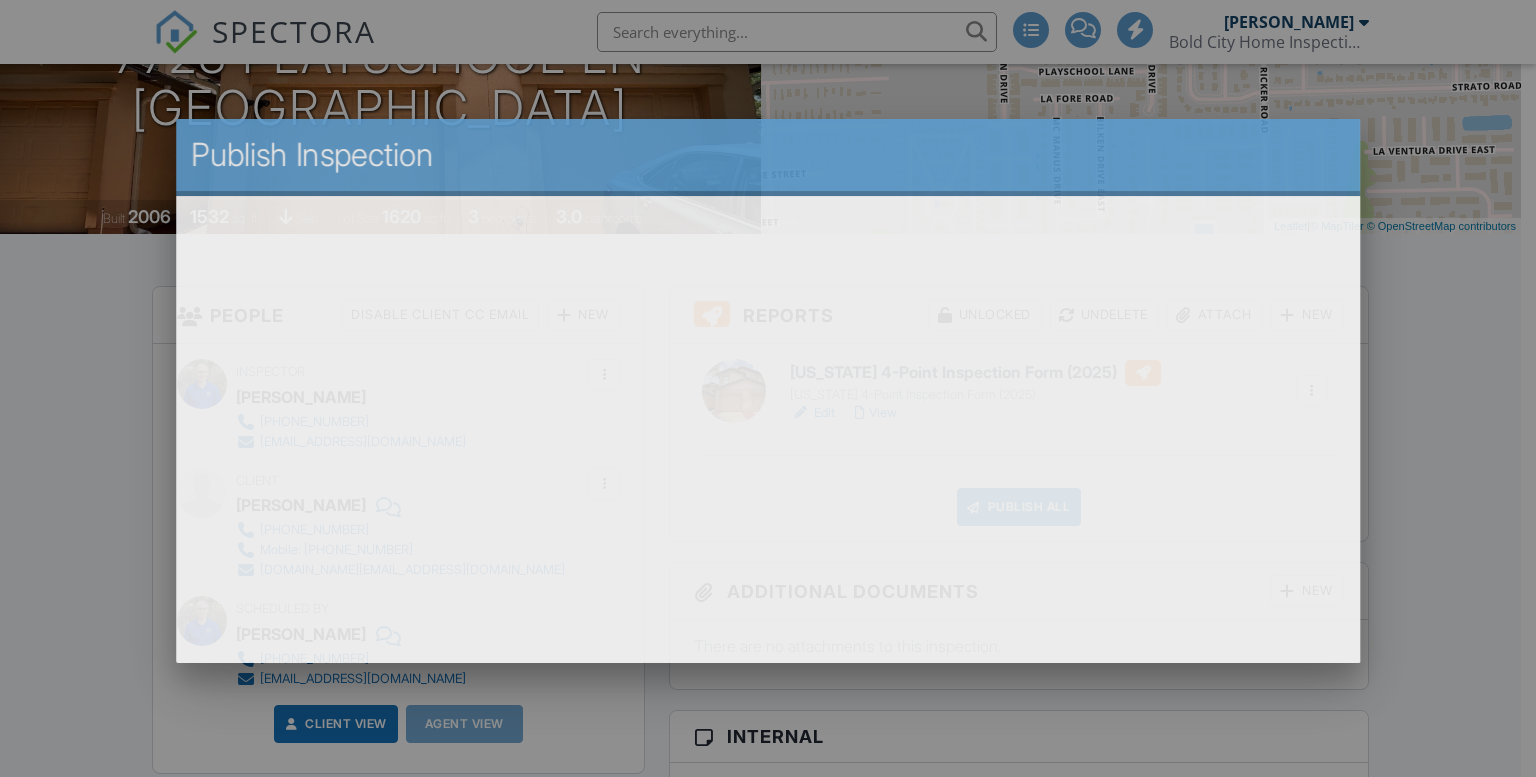 scroll, scrollTop: 0, scrollLeft: 0, axis: both 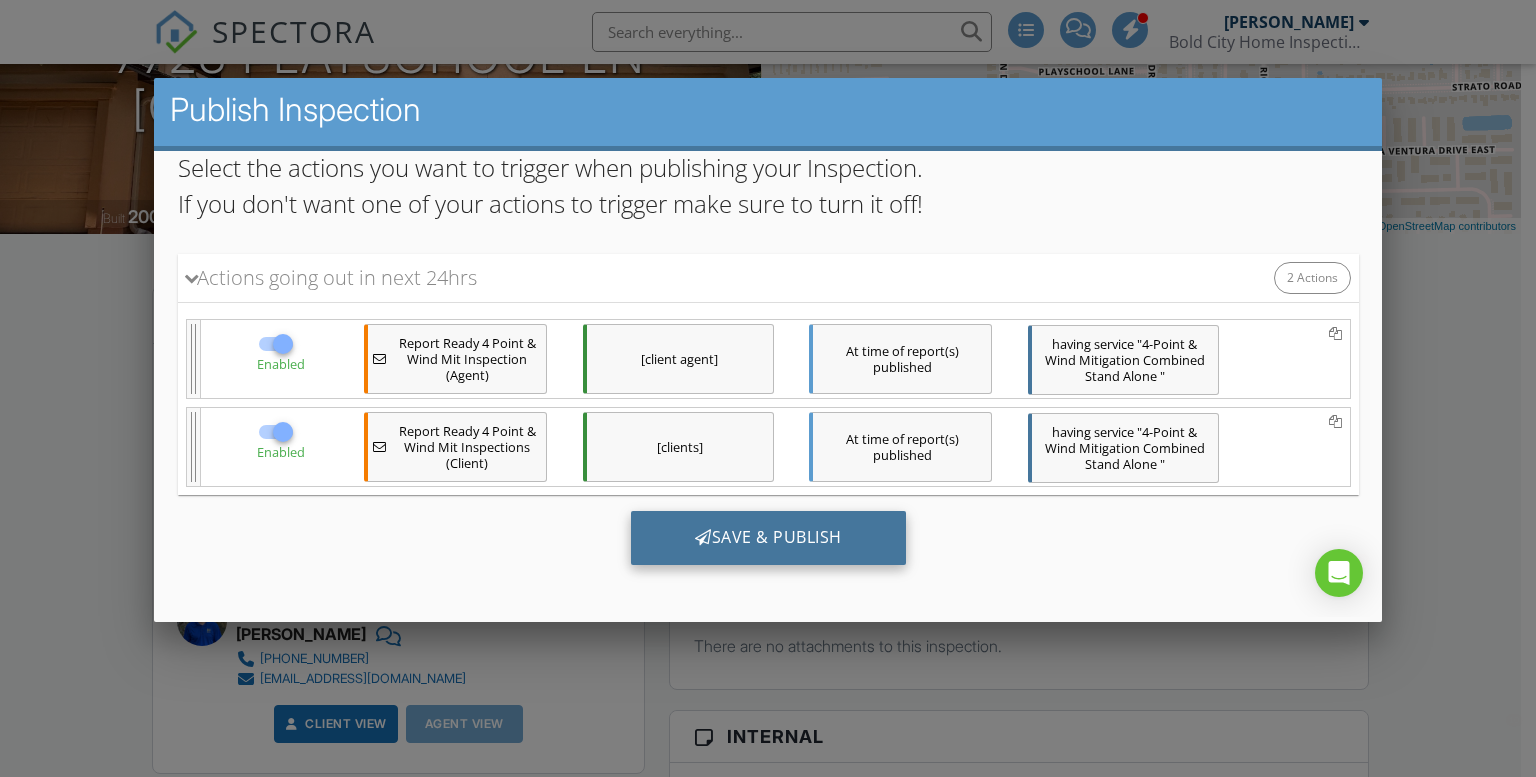 click on "Save & Publish" at bounding box center [767, 537] 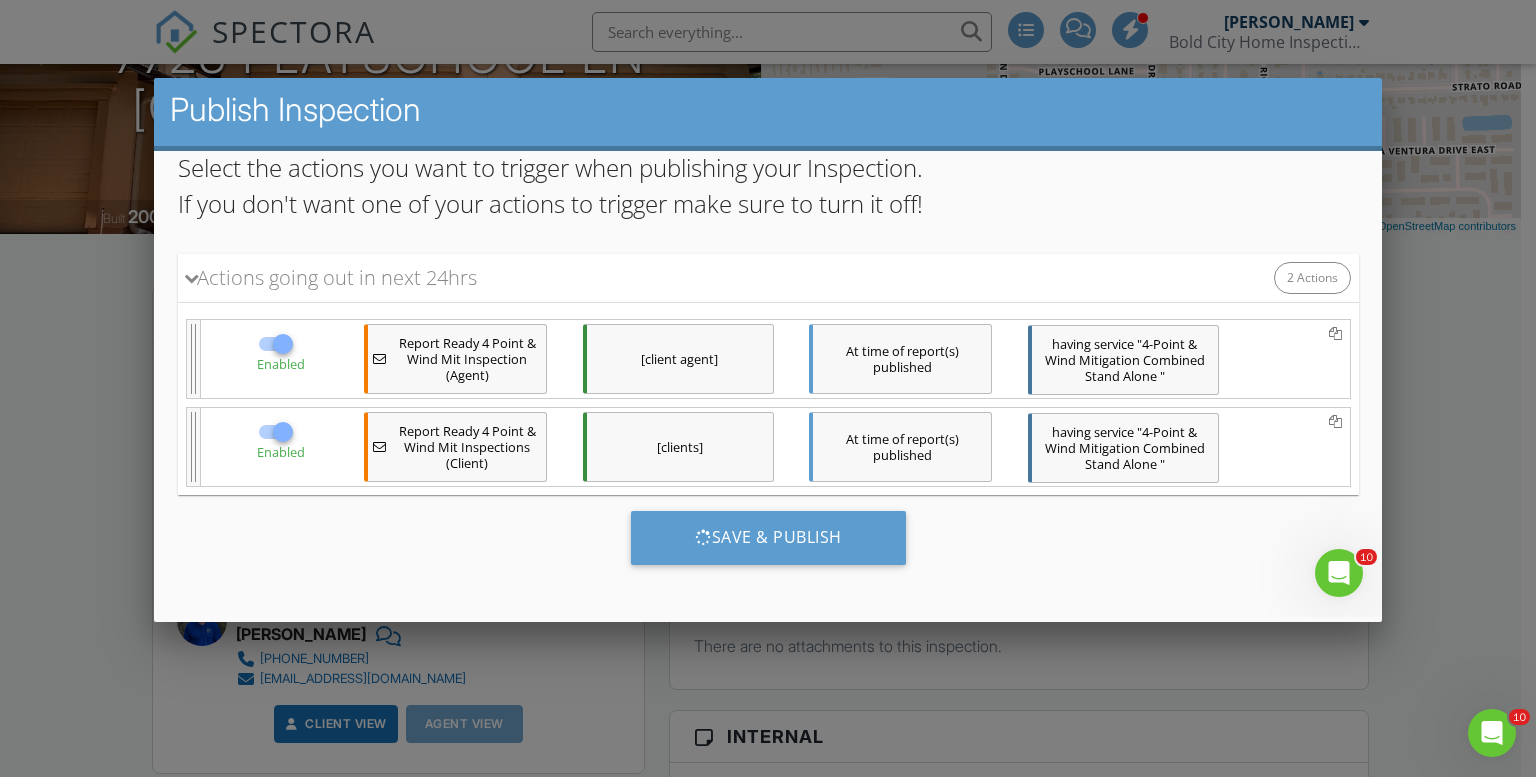 scroll, scrollTop: 0, scrollLeft: 0, axis: both 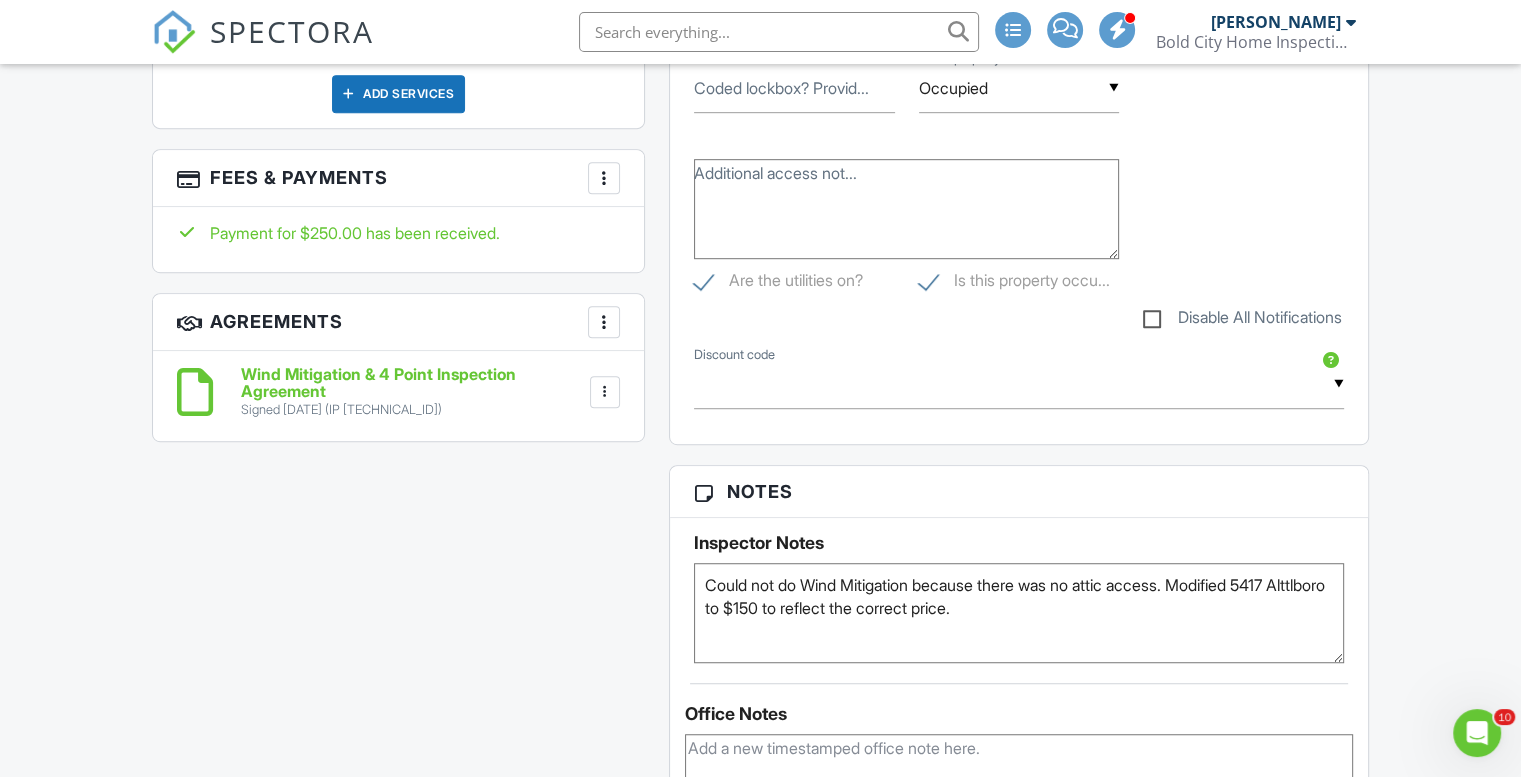 click on "All emails and texts are disabled for this inspection!
All emails and texts have been disabled for this inspection. This may have happened due to someone manually disabling them or this inspection being unconfirmed when it was scheduled. To re-enable emails and texts for this inspection, click the button below.
Turn on emails and texts
Reports
Unlocked
Undelete
Attach
New
Florida 4-Point Inspection Form (2025)
Florida 4-Point Inspection Form (2025)
Edit
View
Copy
Reinspection Report
View Log
RRB Log
Delete
Published at 07/11/2025  9:29 AM
Resend Email/Text
Publish report?
Before publishing from the web, click "Preview/Publish" in the Report Editor to save your changes ( don't know where that is? ). If this is not clicked, your latest changes may not appear in the report.
Cancel
Publish" at bounding box center (760, 517) 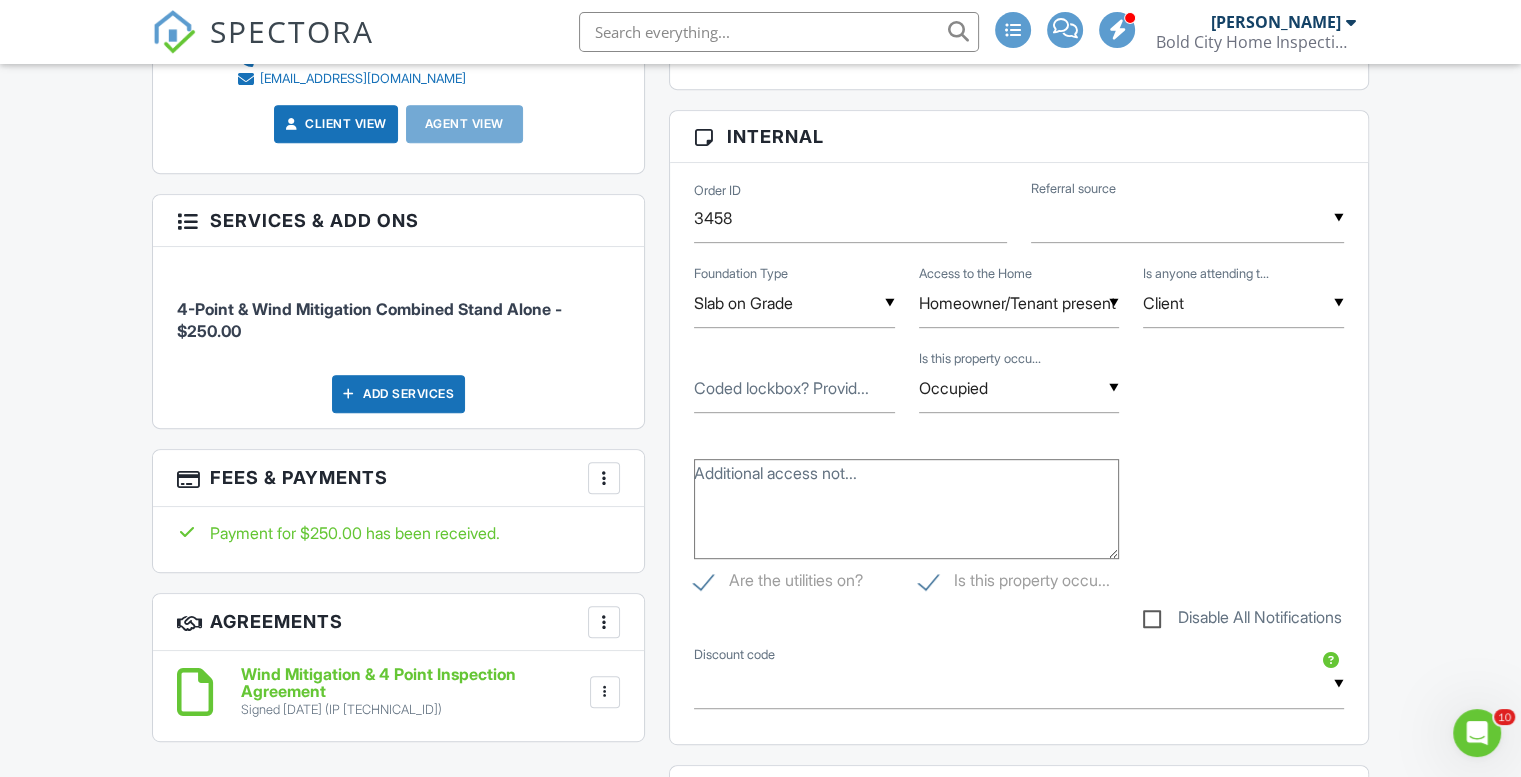 scroll, scrollTop: 0, scrollLeft: 0, axis: both 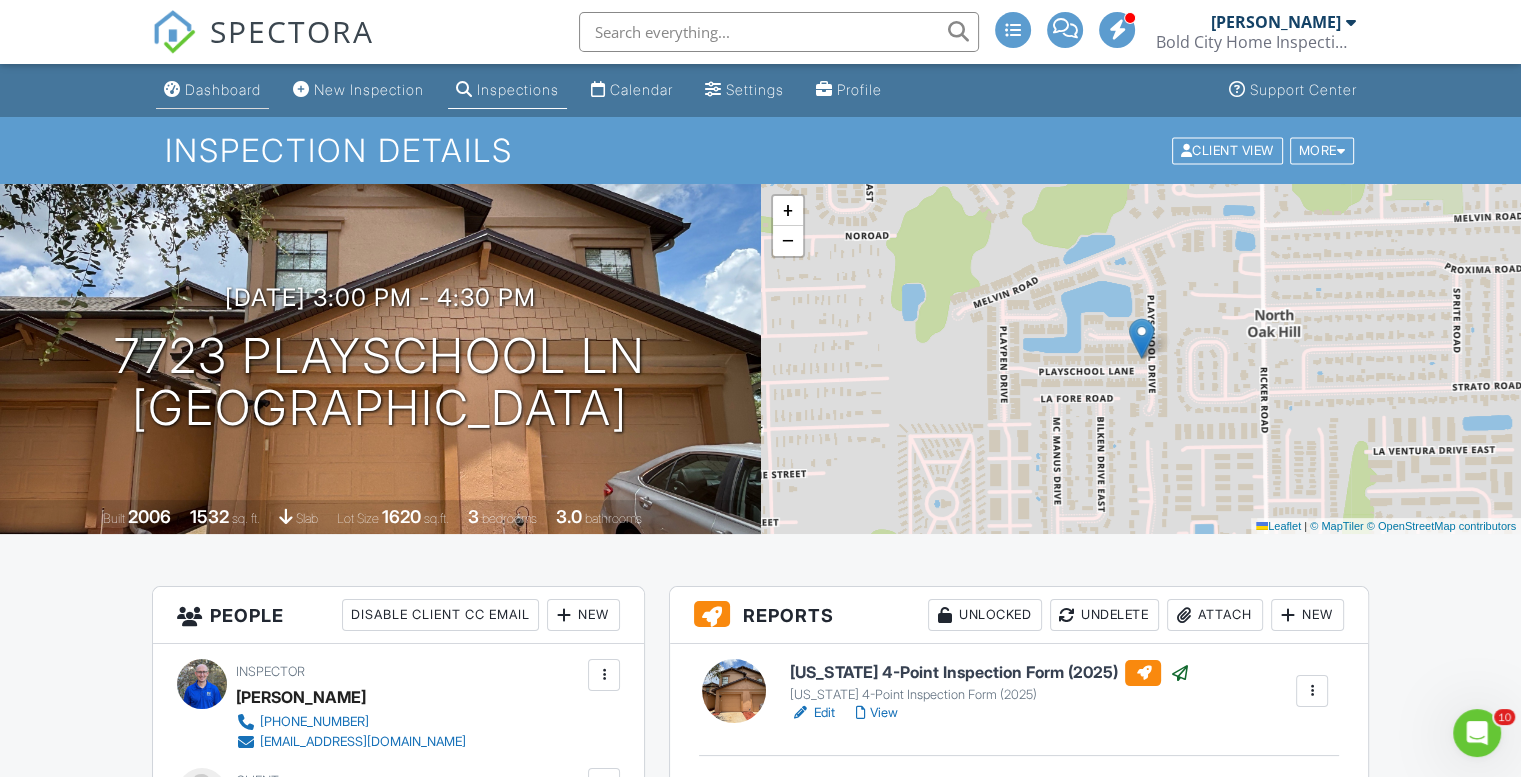 click on "Dashboard" at bounding box center (223, 89) 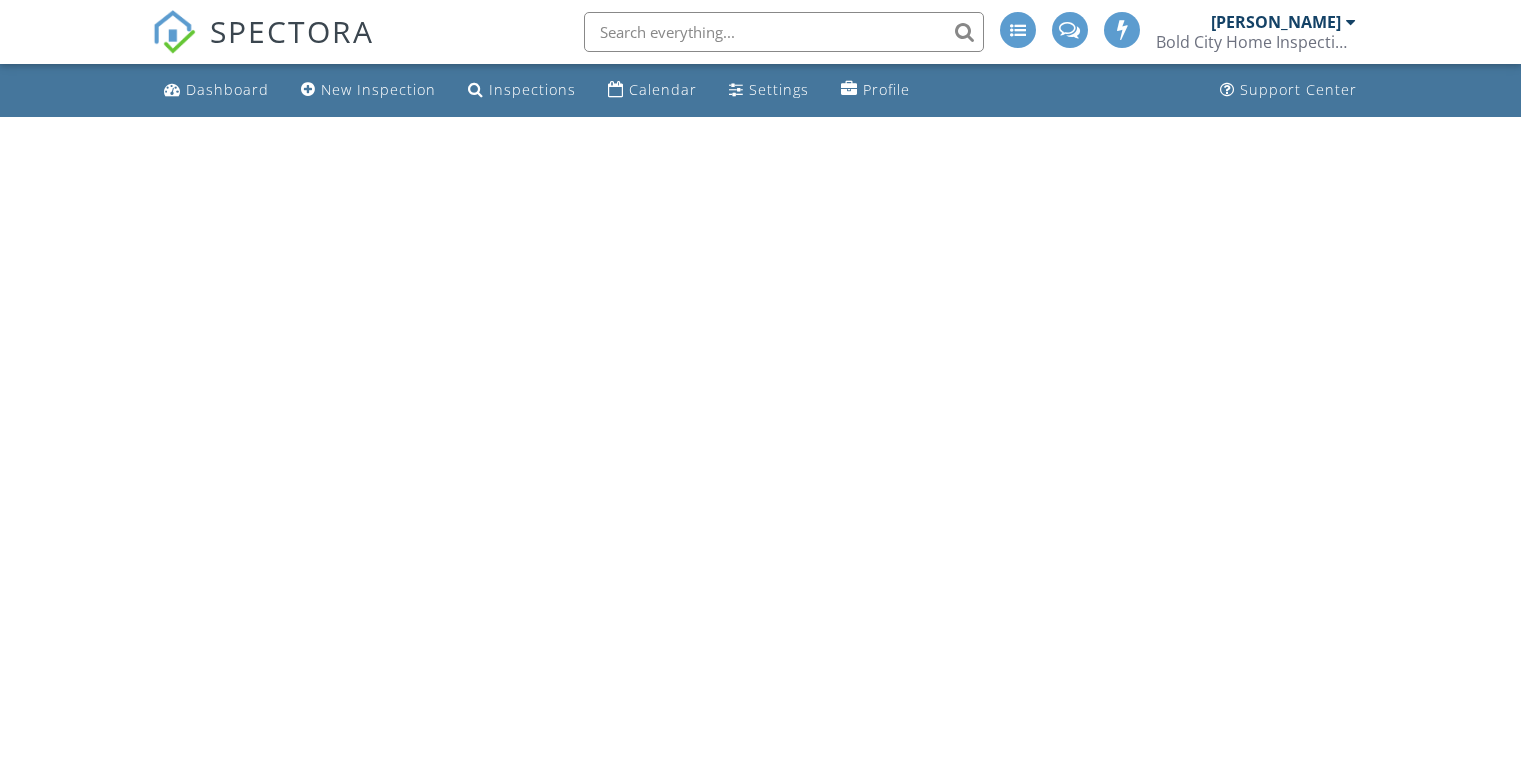 scroll, scrollTop: 0, scrollLeft: 0, axis: both 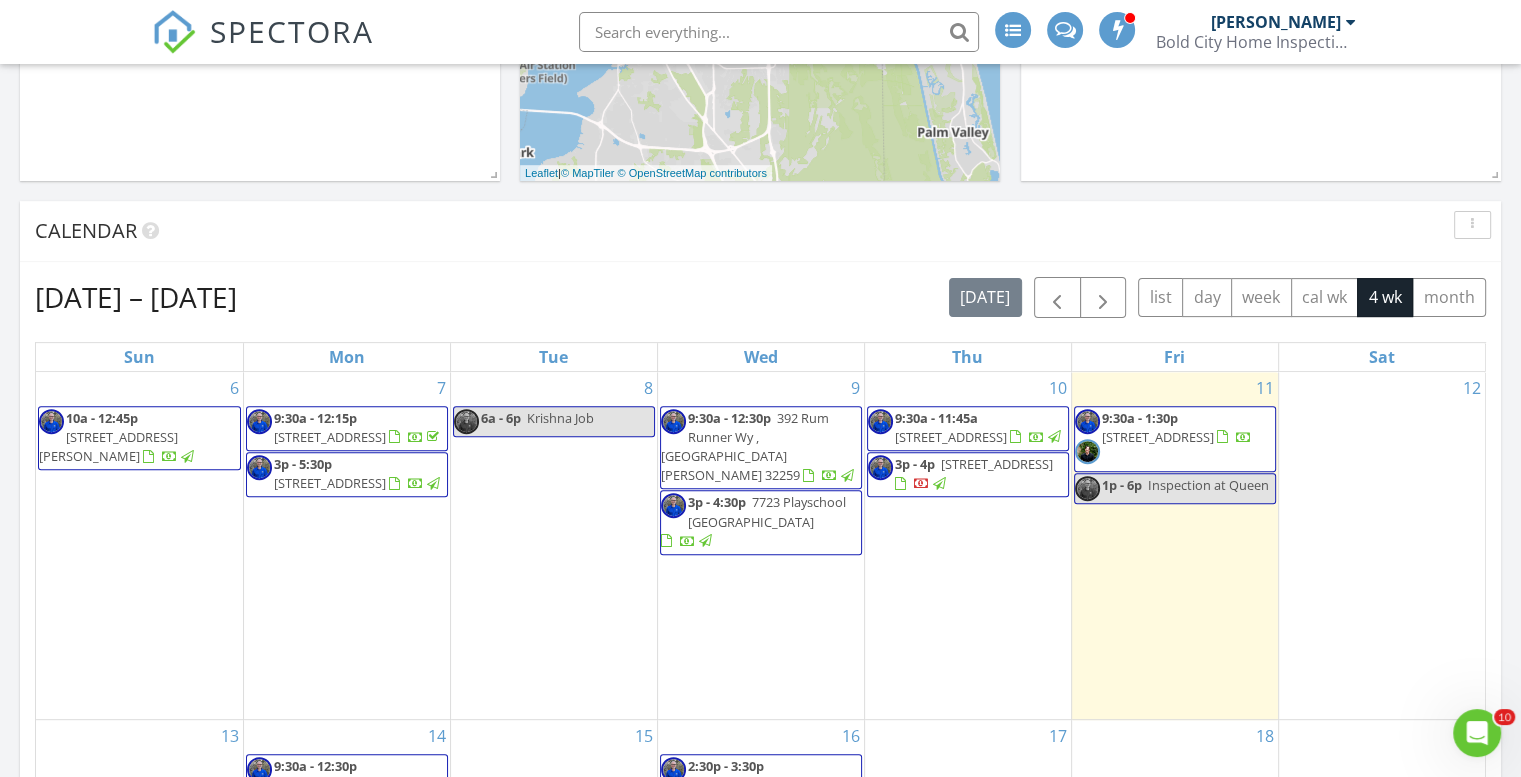 click on "1193 Queens Harbor Blvd , Jacksonville 32225" at bounding box center (1158, 437) 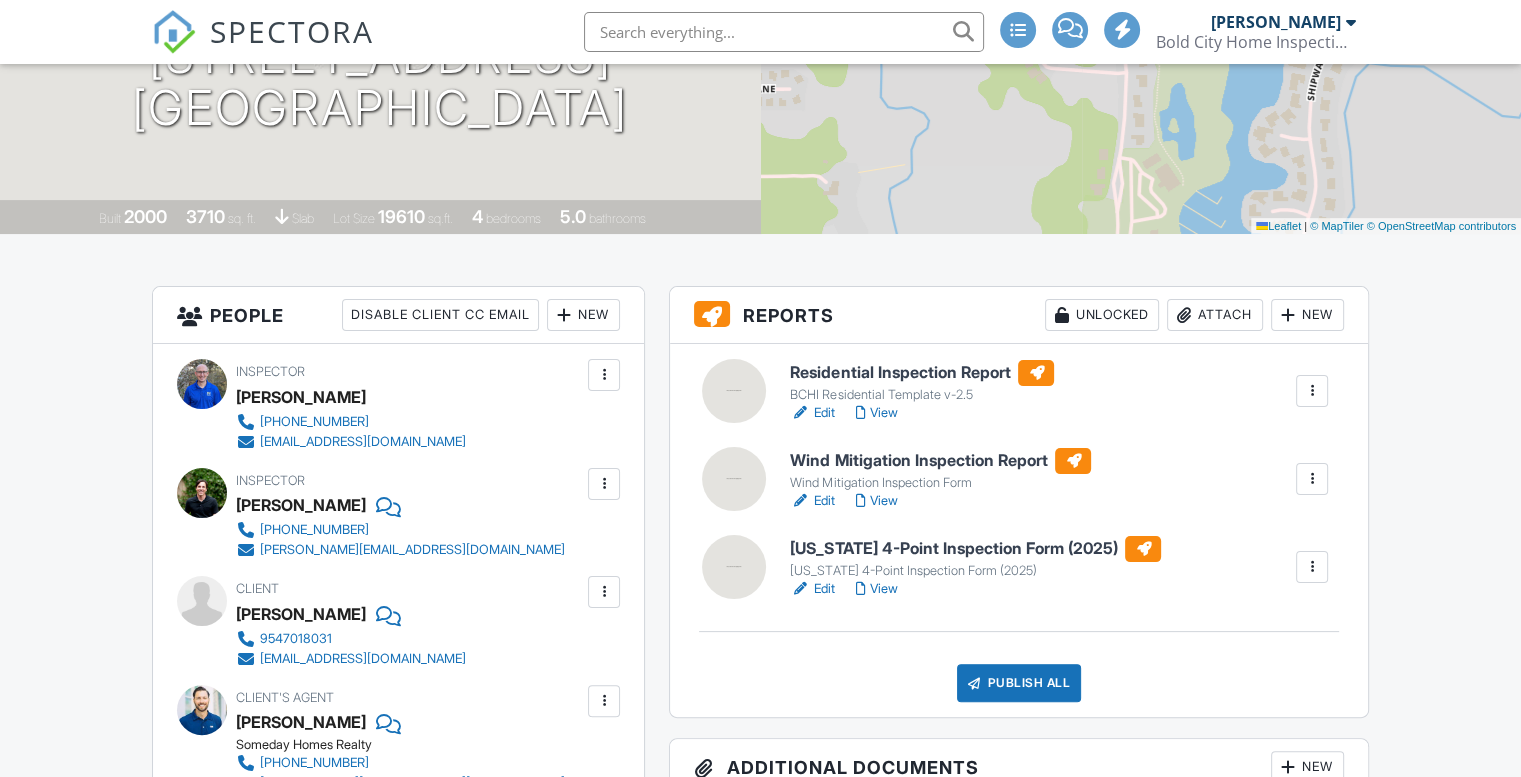 scroll, scrollTop: 300, scrollLeft: 0, axis: vertical 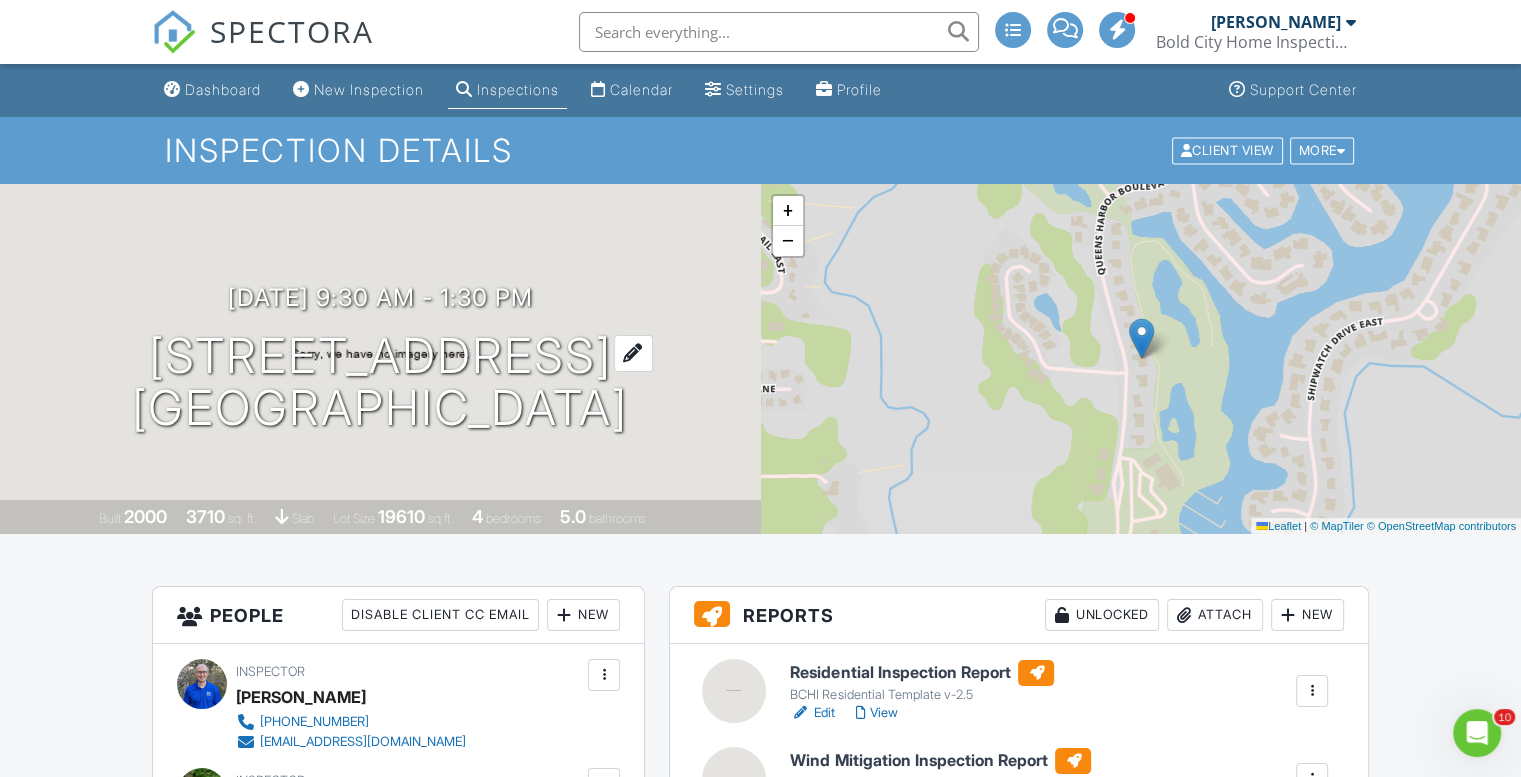 click on "1193 Queens Harbor Blvd
Jacksonville, FL 32225" at bounding box center [380, 383] 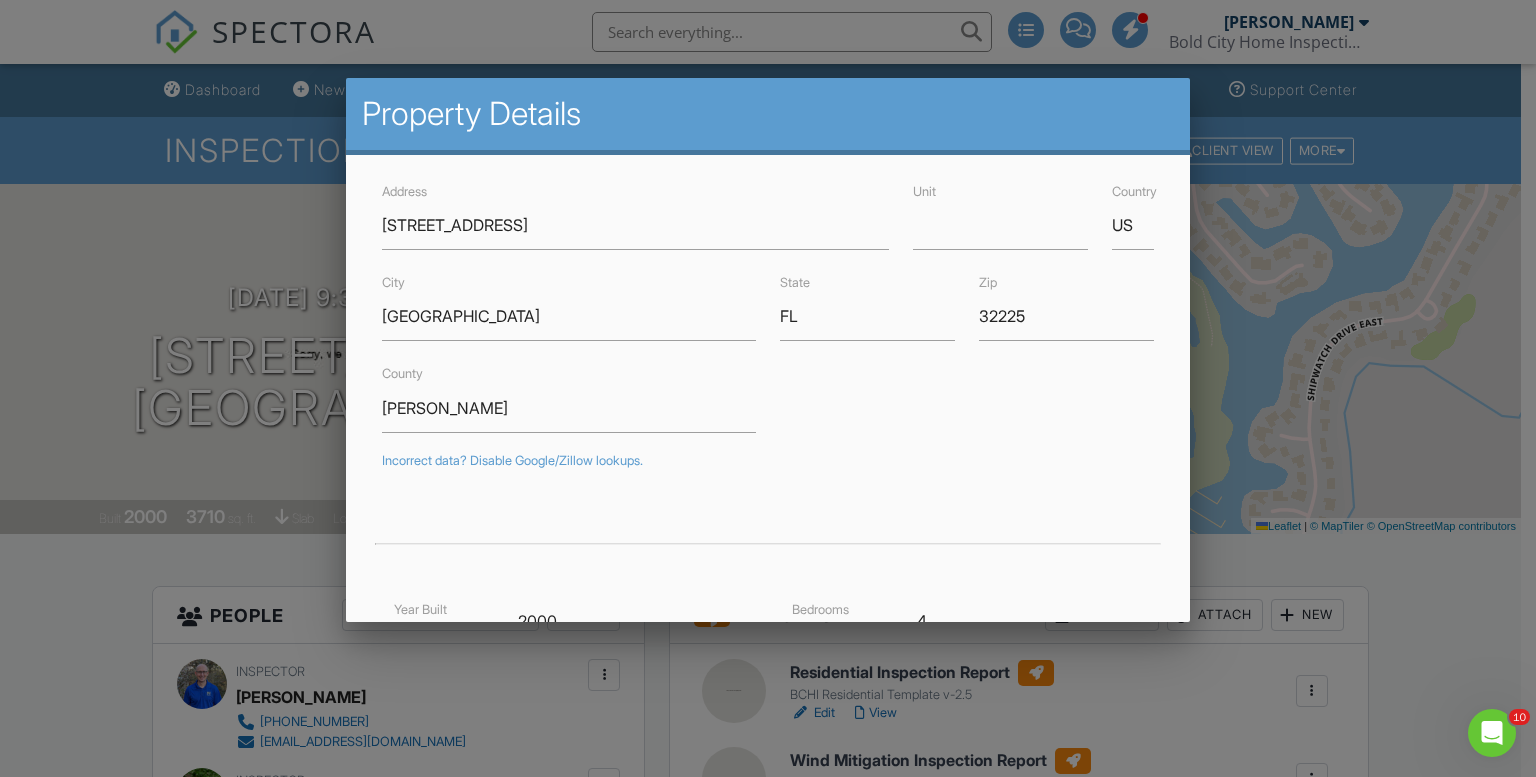 drag, startPoint x: 1391, startPoint y: 566, endPoint x: 1340, endPoint y: 347, distance: 224.85995 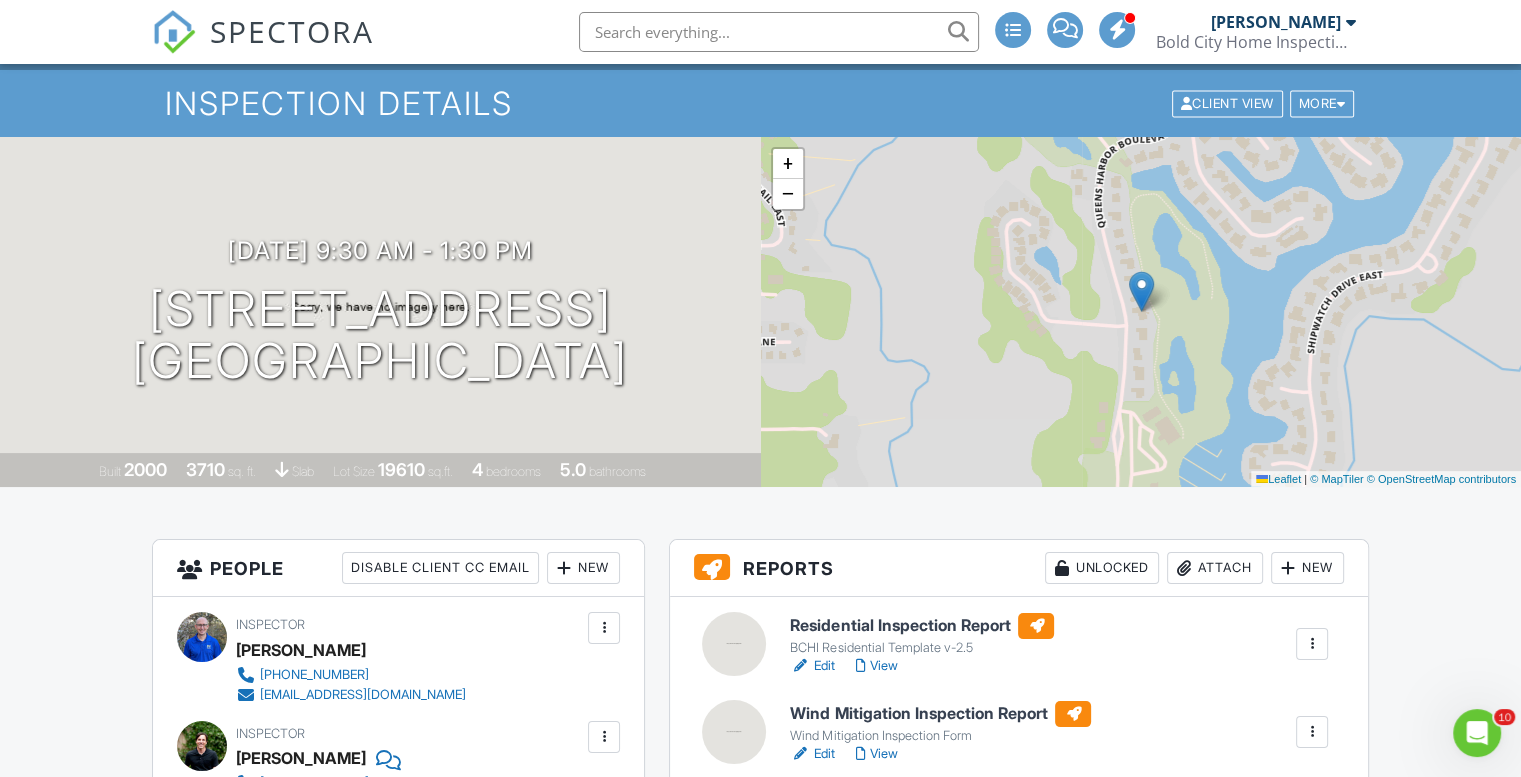 scroll, scrollTop: 0, scrollLeft: 0, axis: both 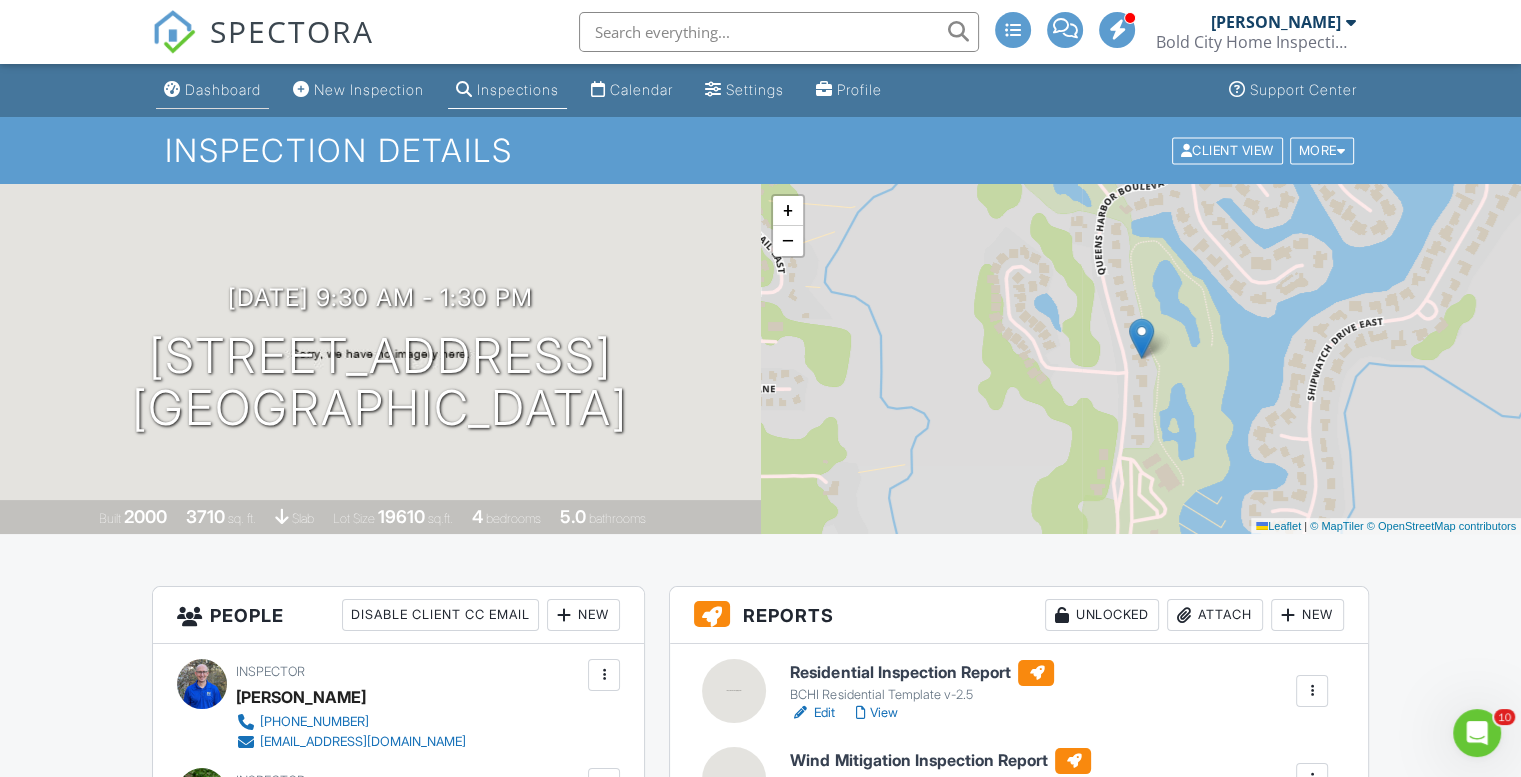 click on "Dashboard" at bounding box center (223, 89) 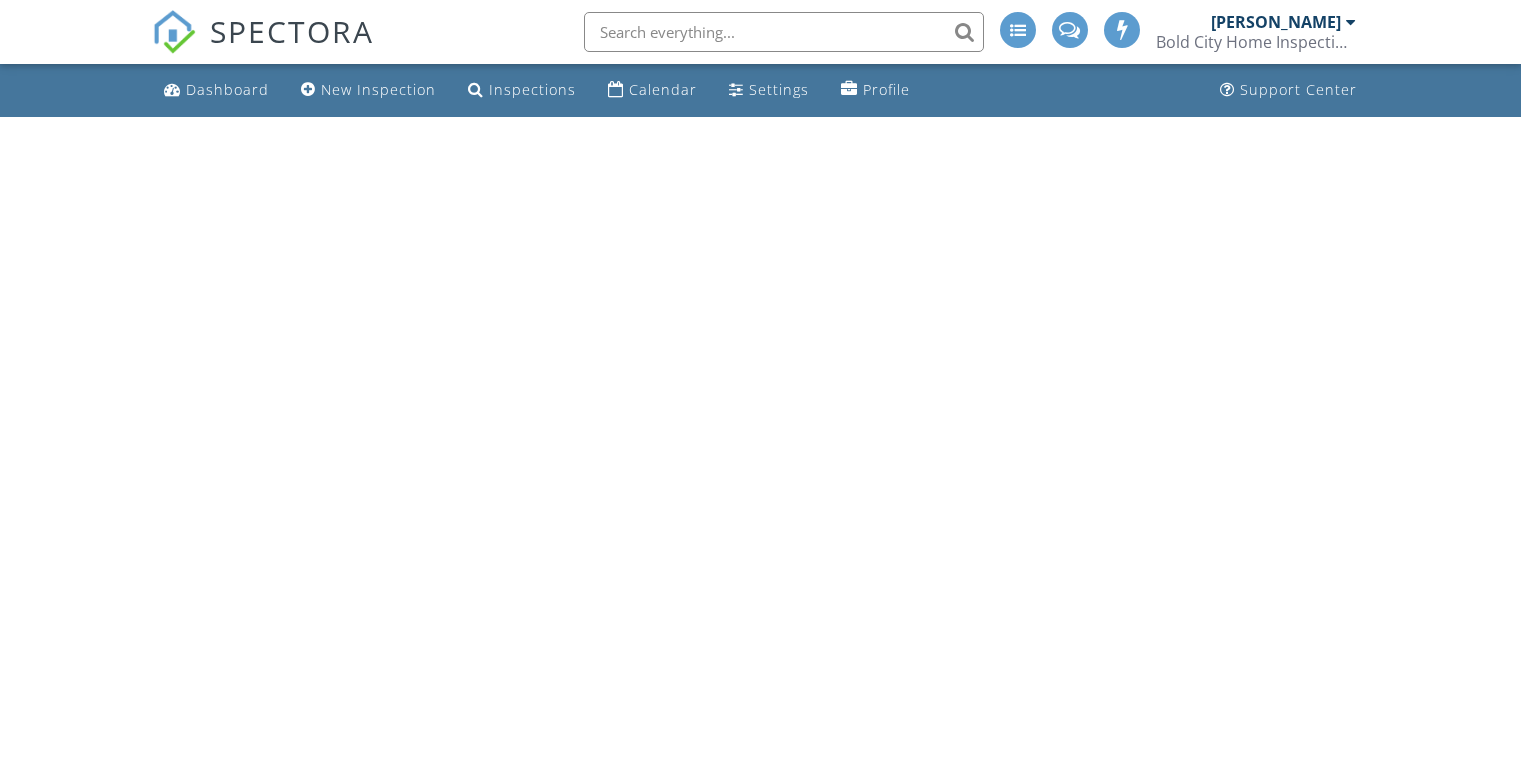 scroll, scrollTop: 0, scrollLeft: 0, axis: both 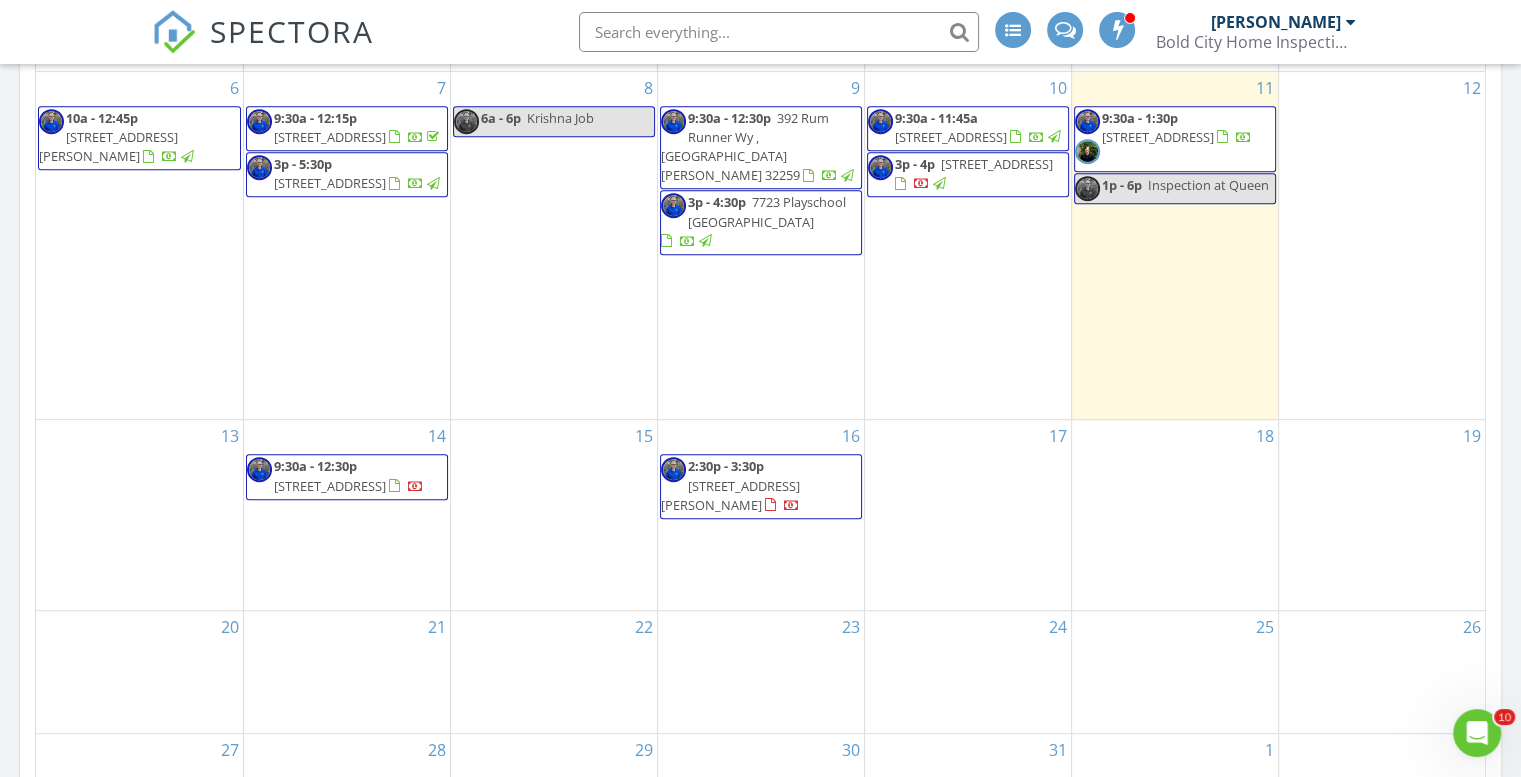 click on "[STREET_ADDRESS]" at bounding box center [1158, 137] 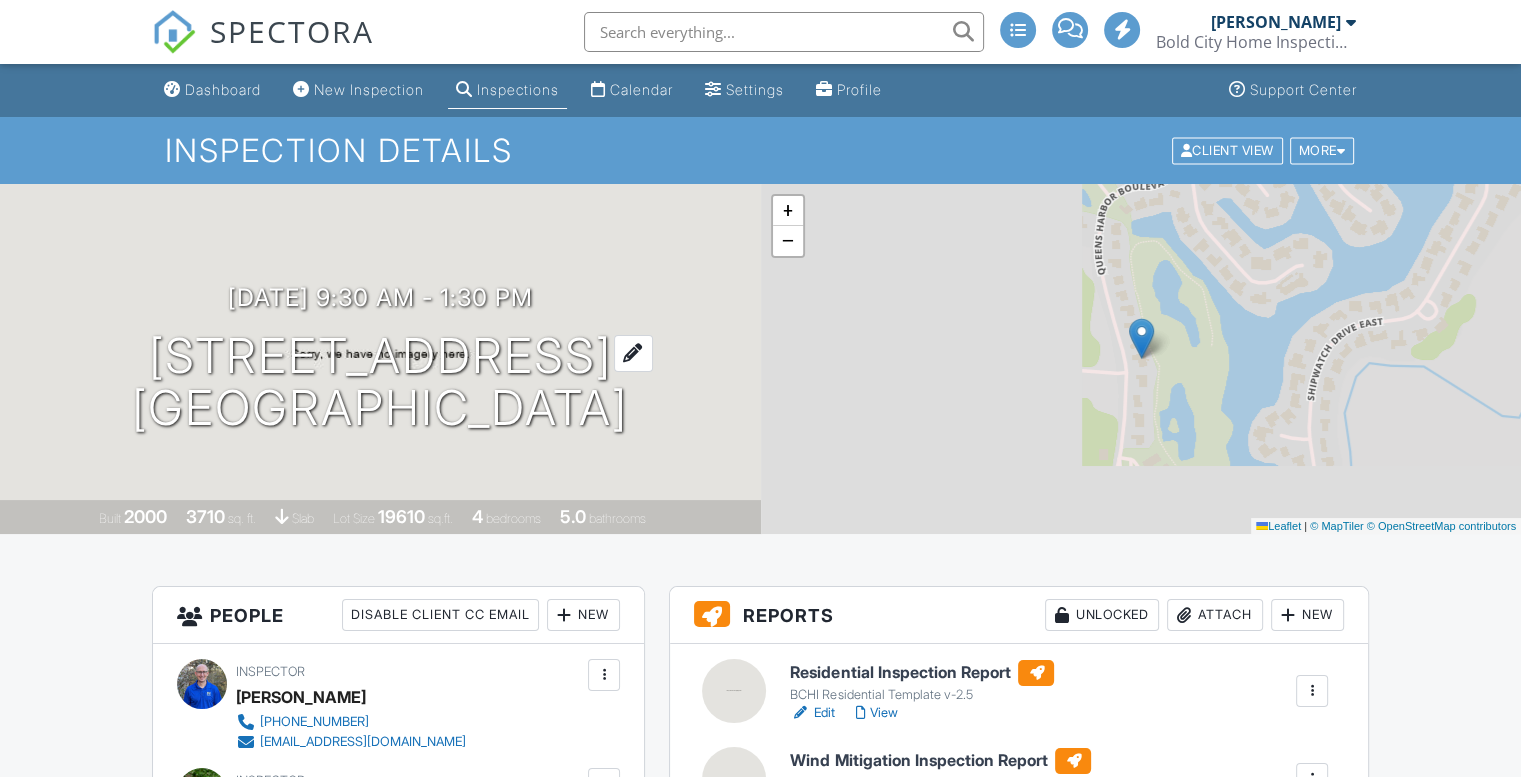 scroll, scrollTop: 600, scrollLeft: 0, axis: vertical 